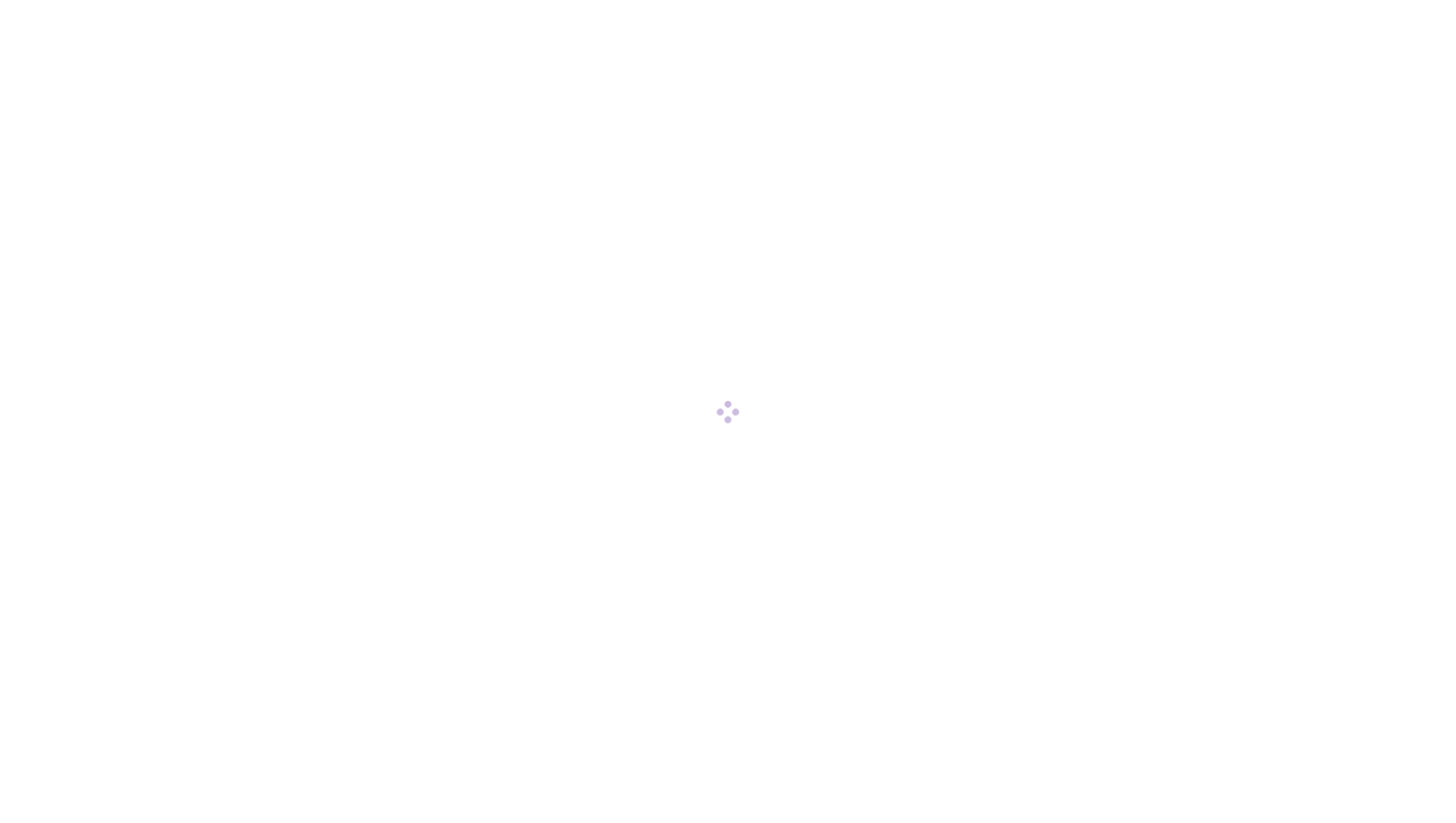 scroll, scrollTop: 0, scrollLeft: 0, axis: both 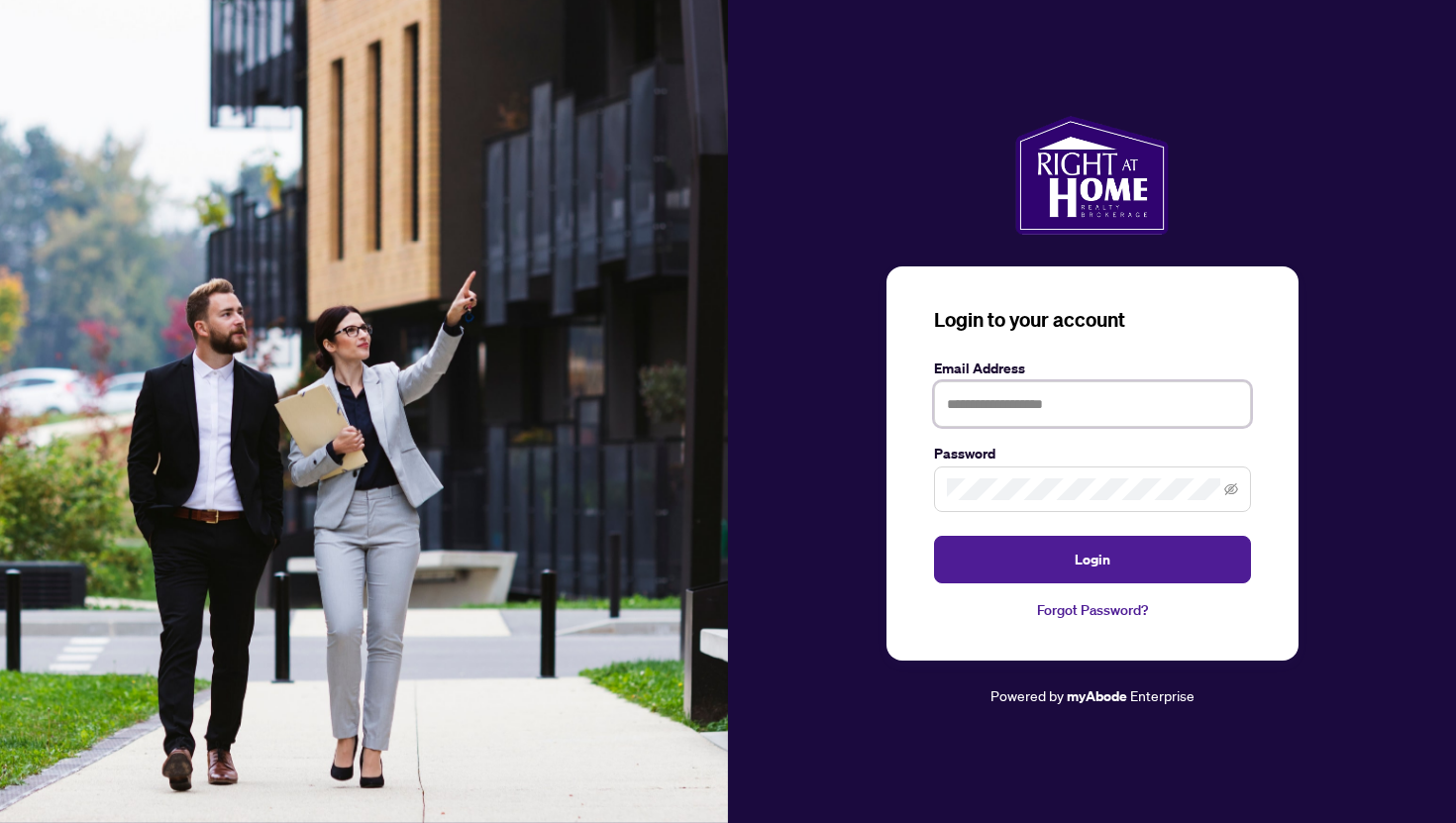 click at bounding box center [1092, 404] 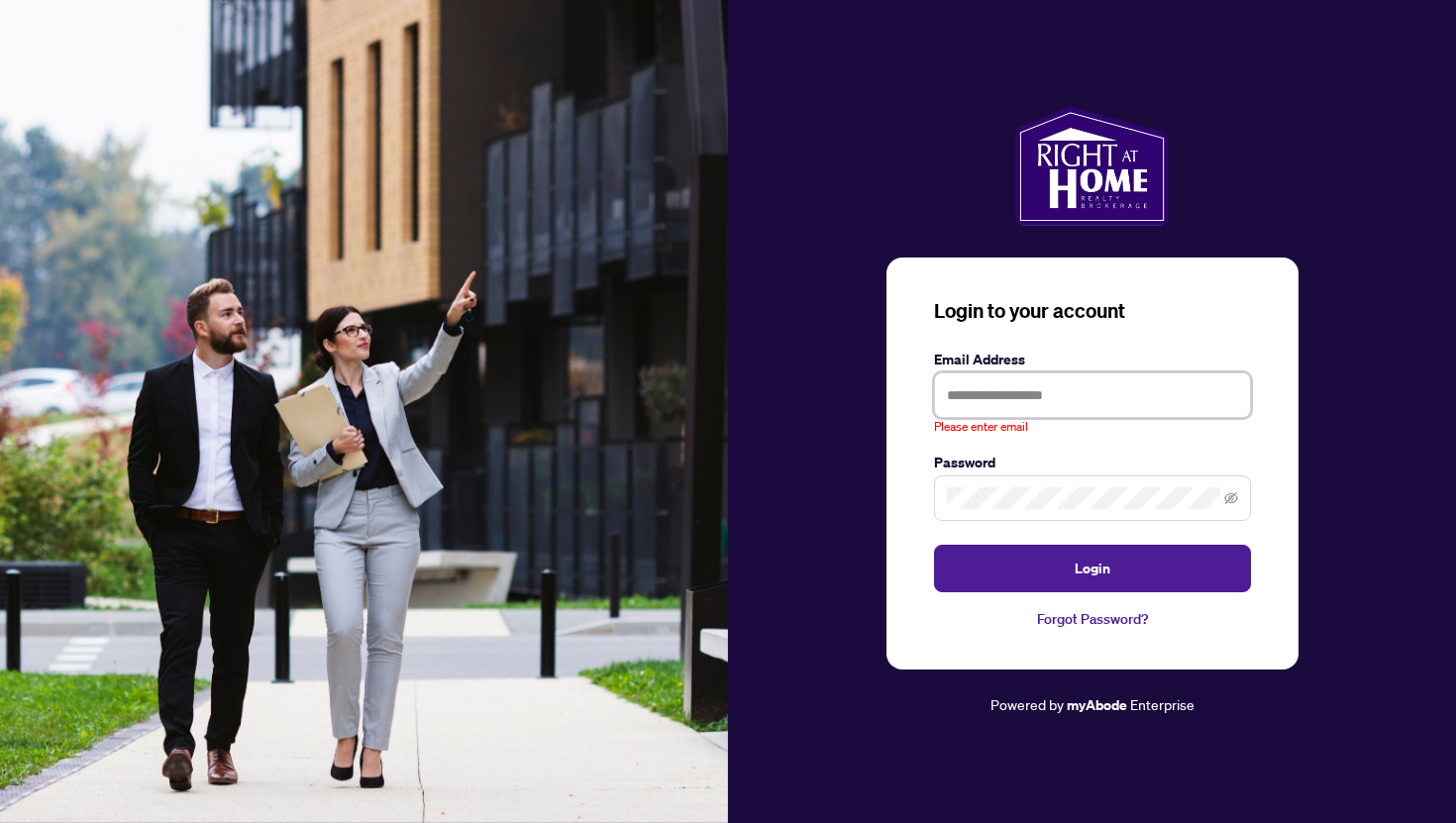 type on "**********" 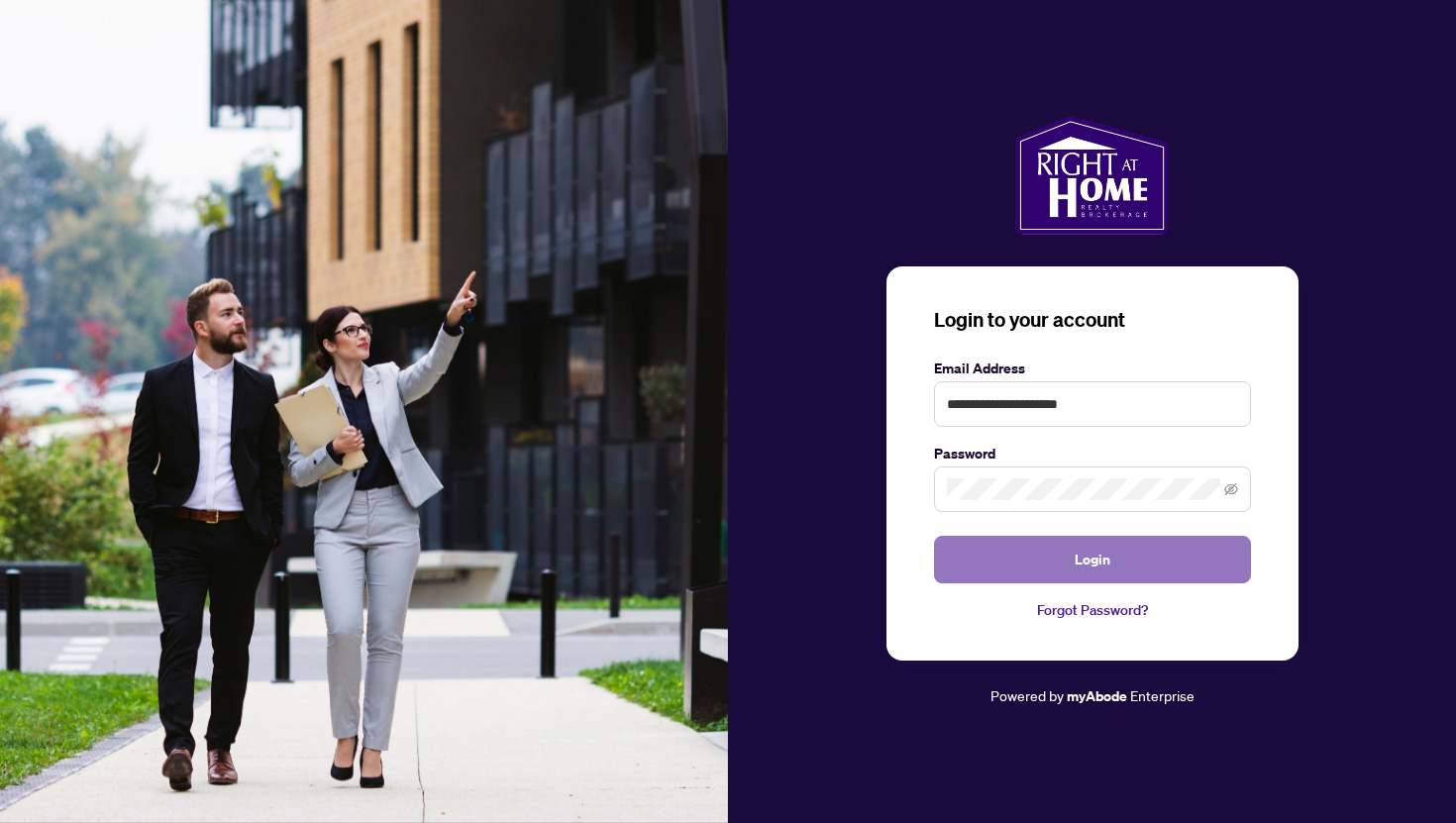 click on "Login" at bounding box center [1092, 560] 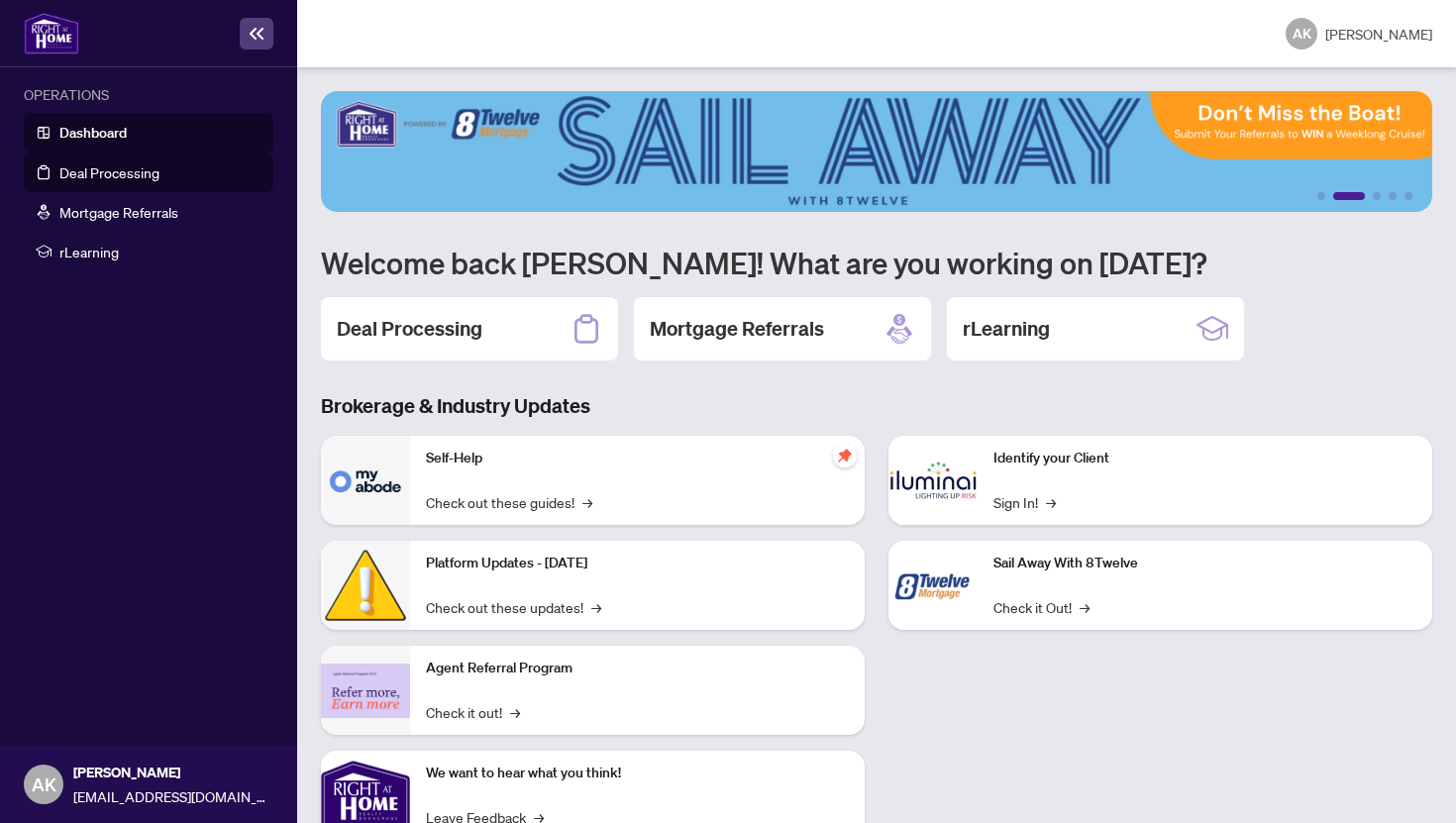 click on "Deal Processing" at bounding box center [109, 172] 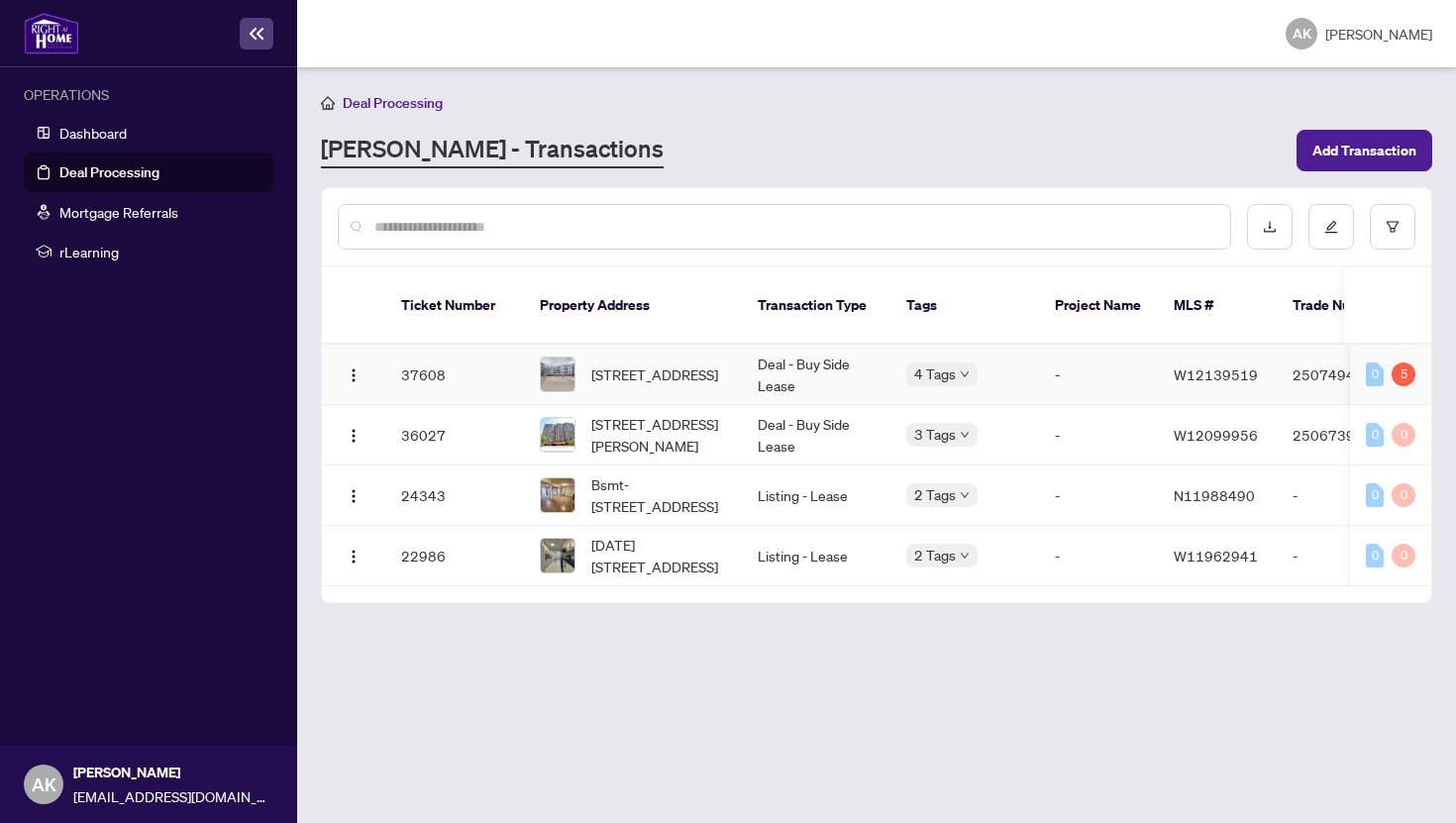 click on "W12139519" at bounding box center (1215, 374) 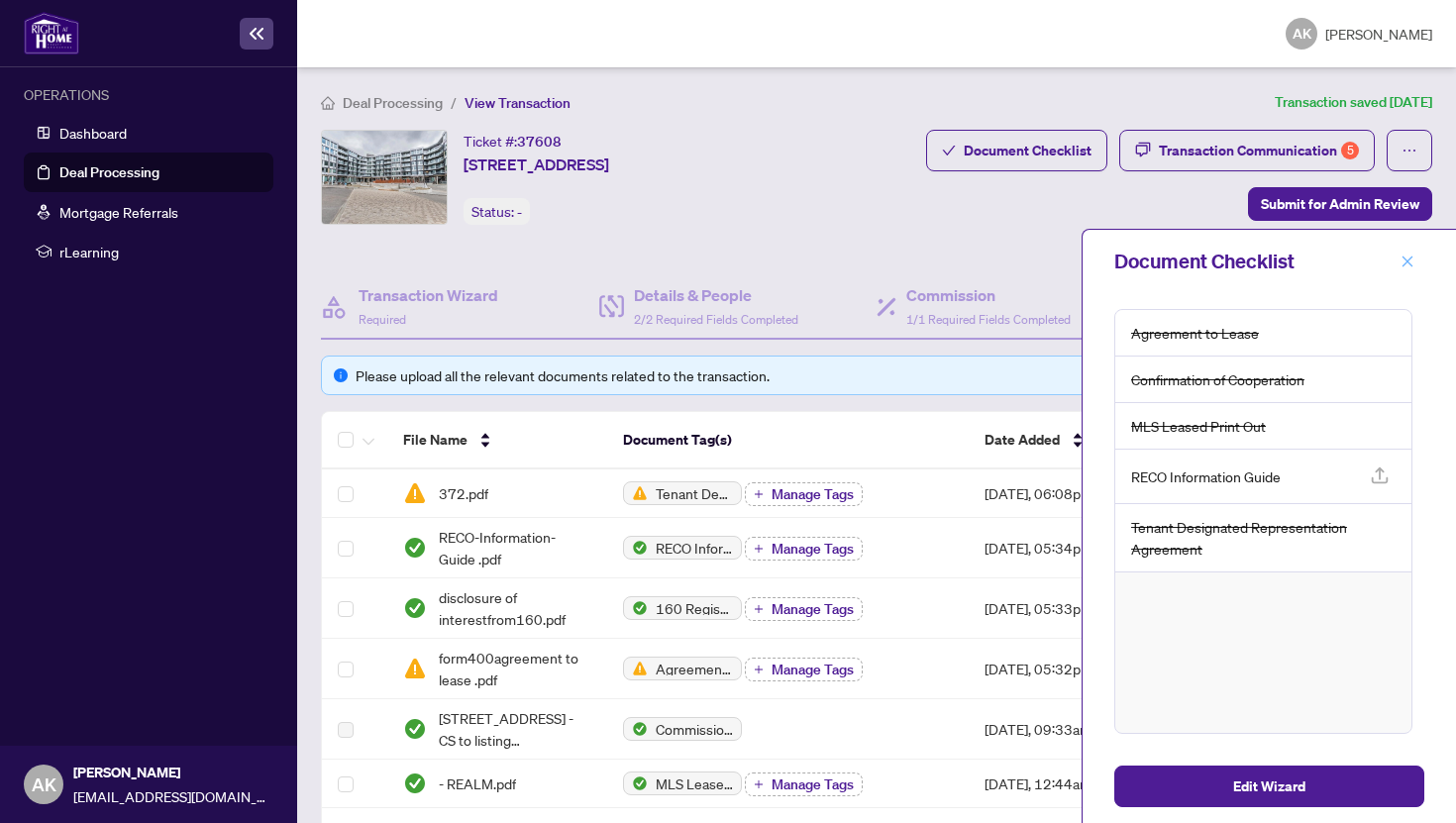 click 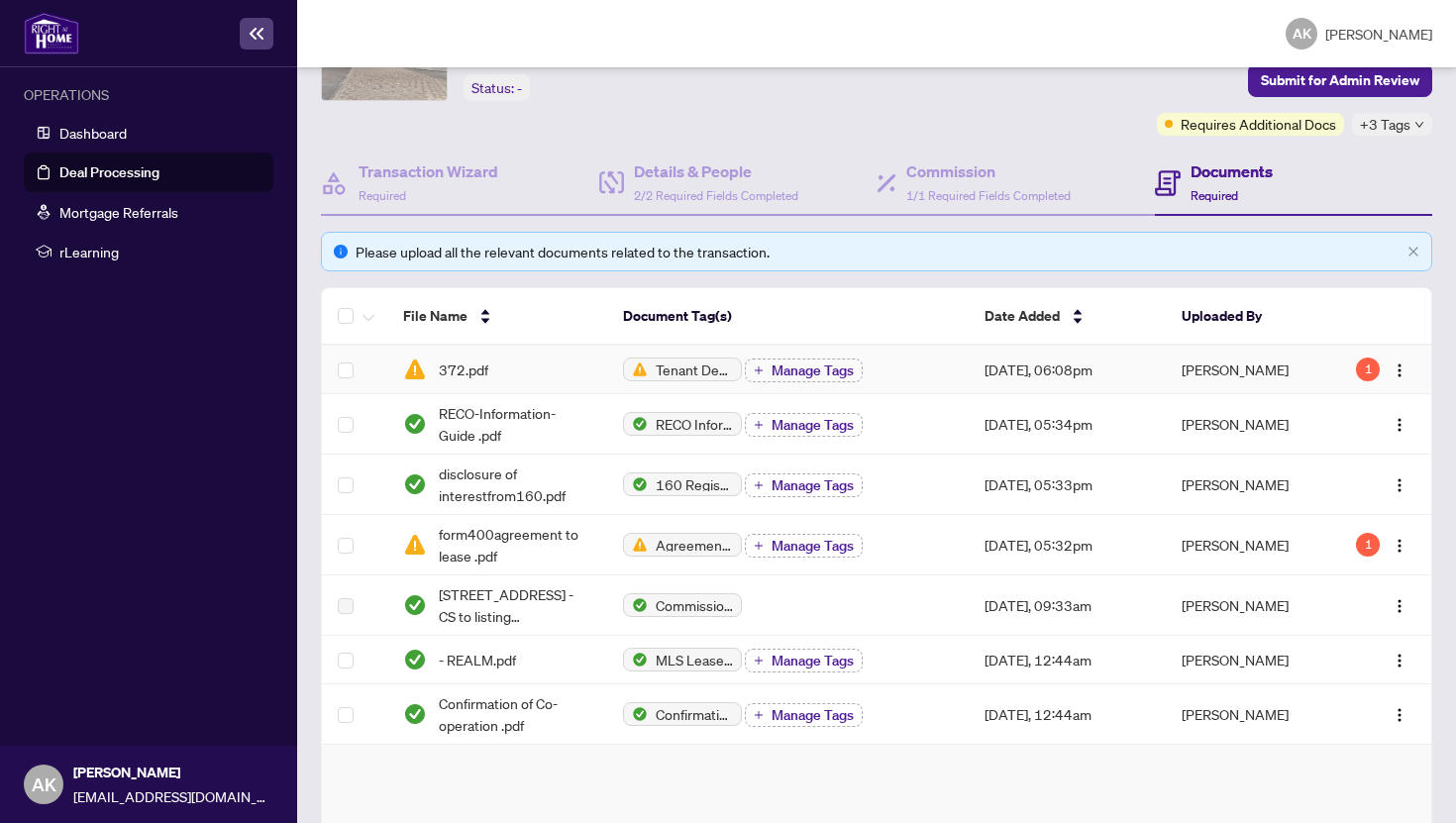 scroll, scrollTop: 133, scrollLeft: 0, axis: vertical 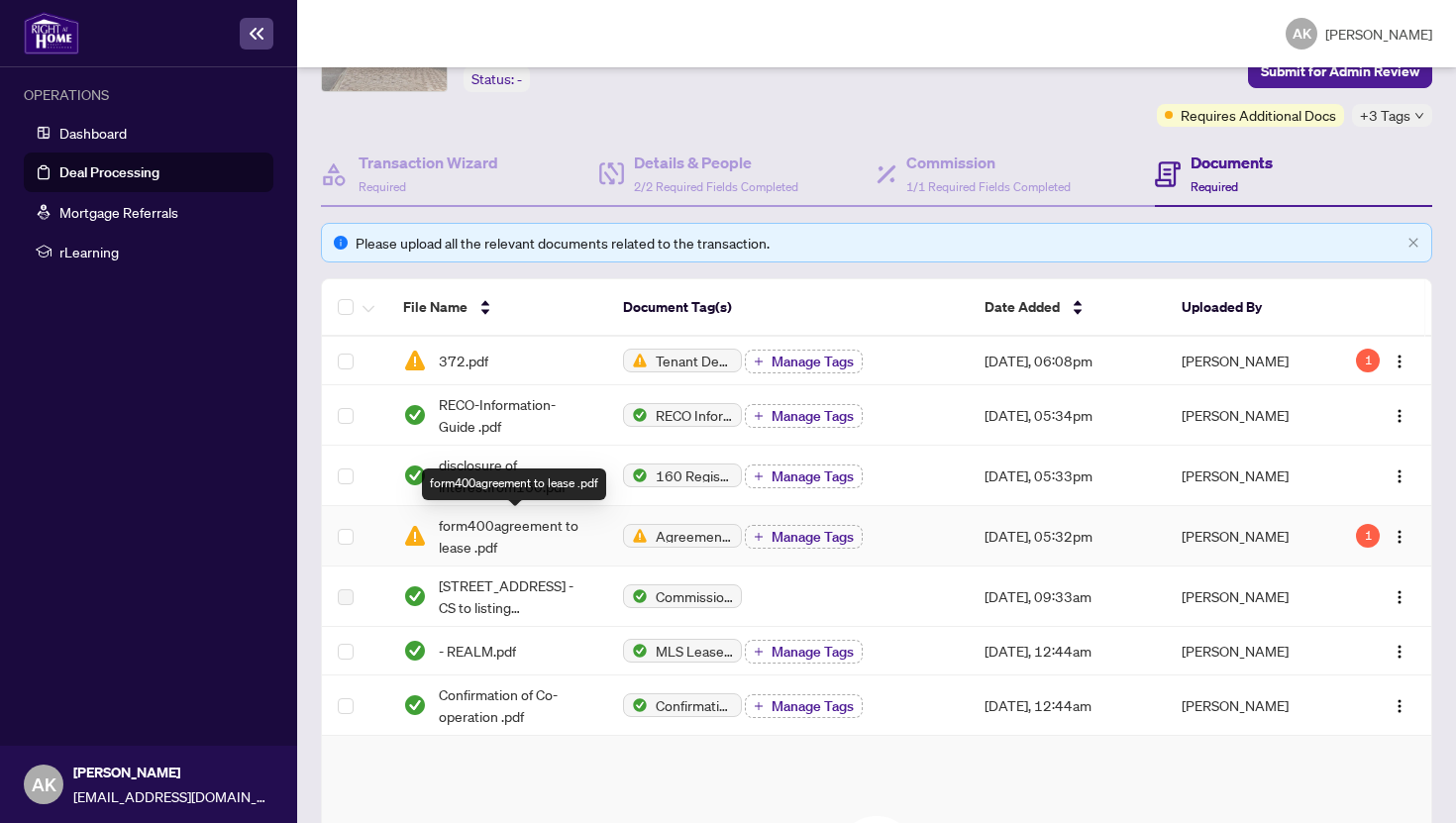 click on "form400agreement to lease .pdf" at bounding box center (514, 536) 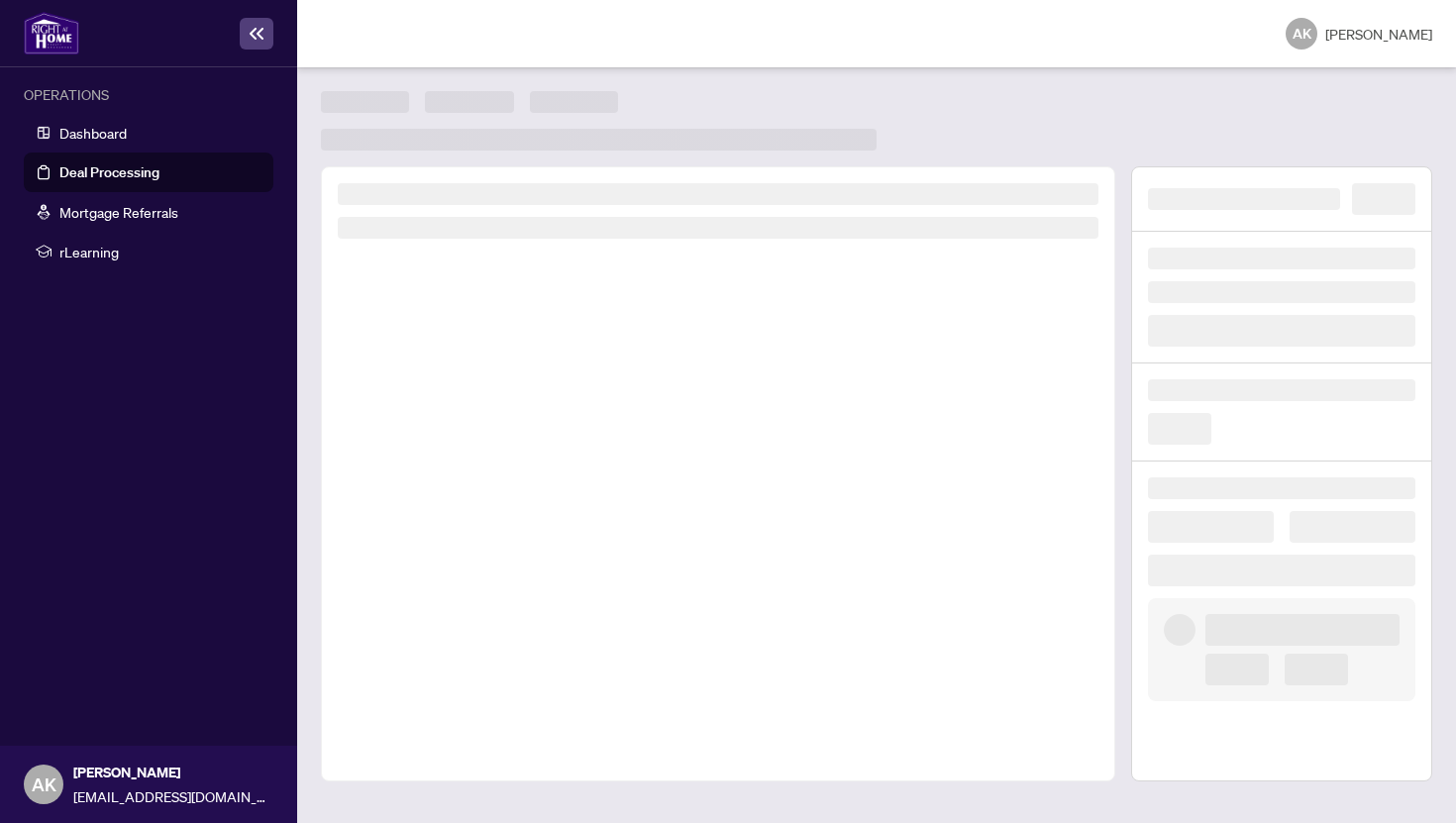 scroll, scrollTop: 0, scrollLeft: 0, axis: both 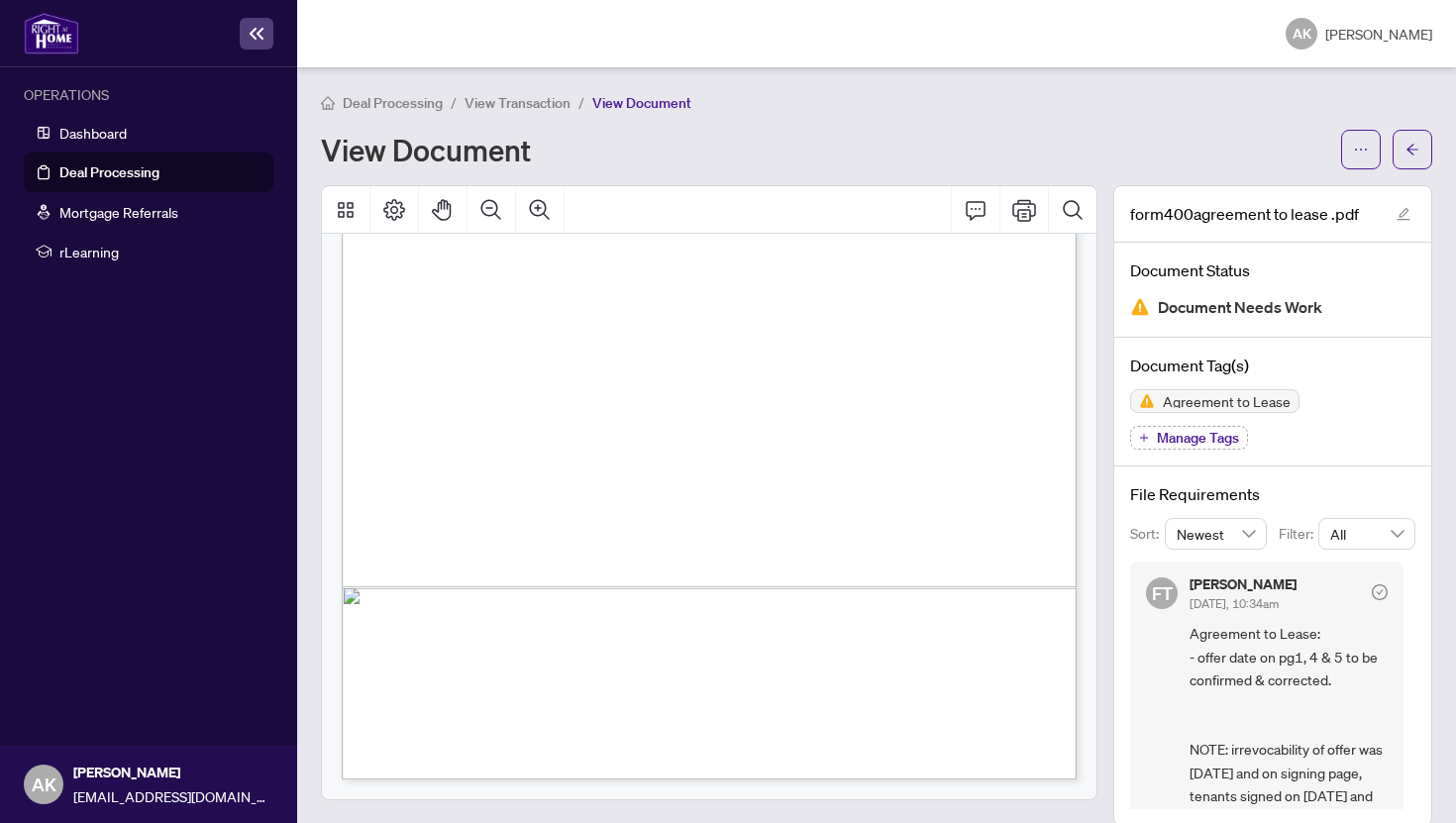 click on "Deal Processing" at bounding box center (109, 172) 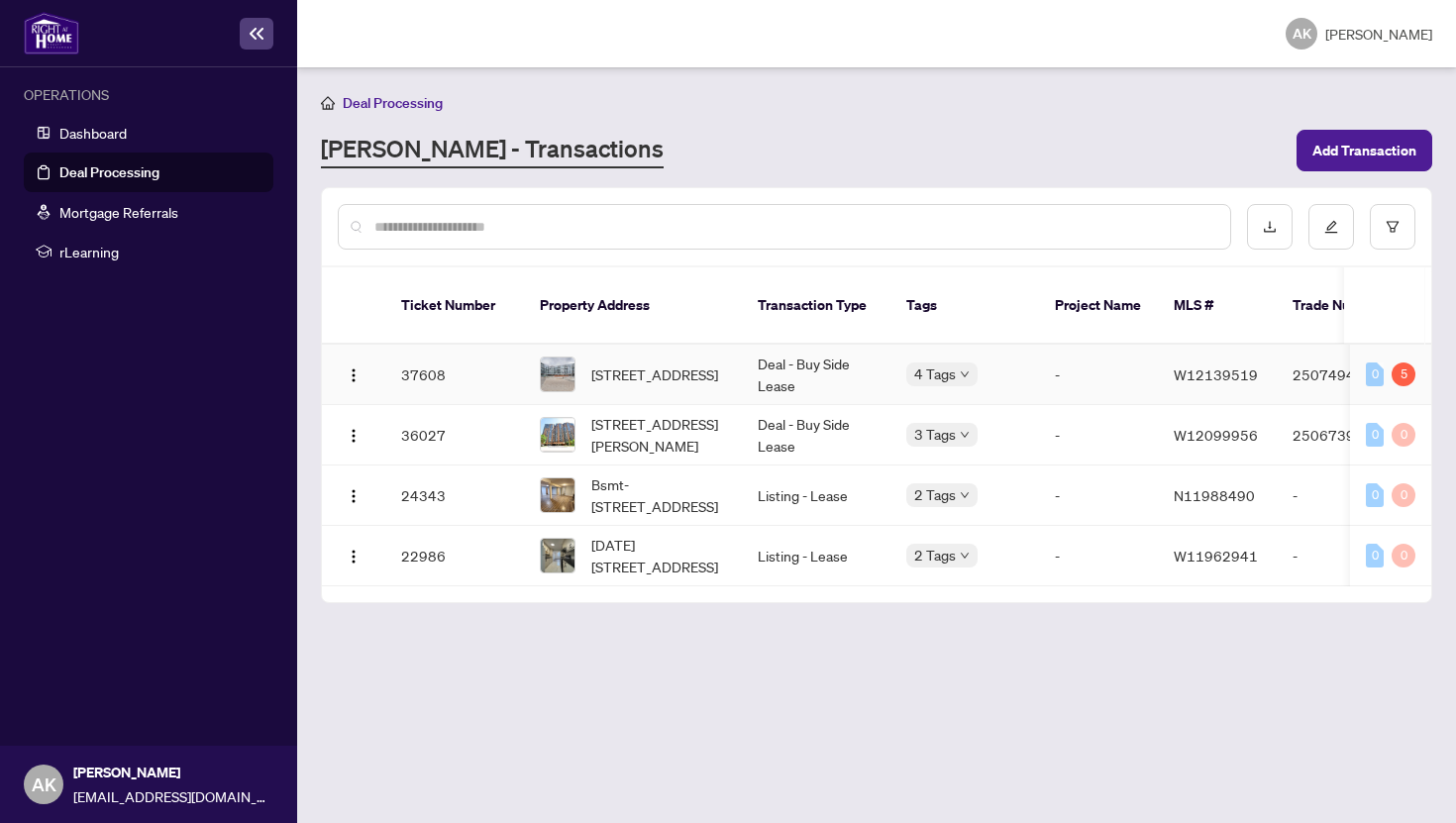 click on "4 Tags" at bounding box center [965, 373] 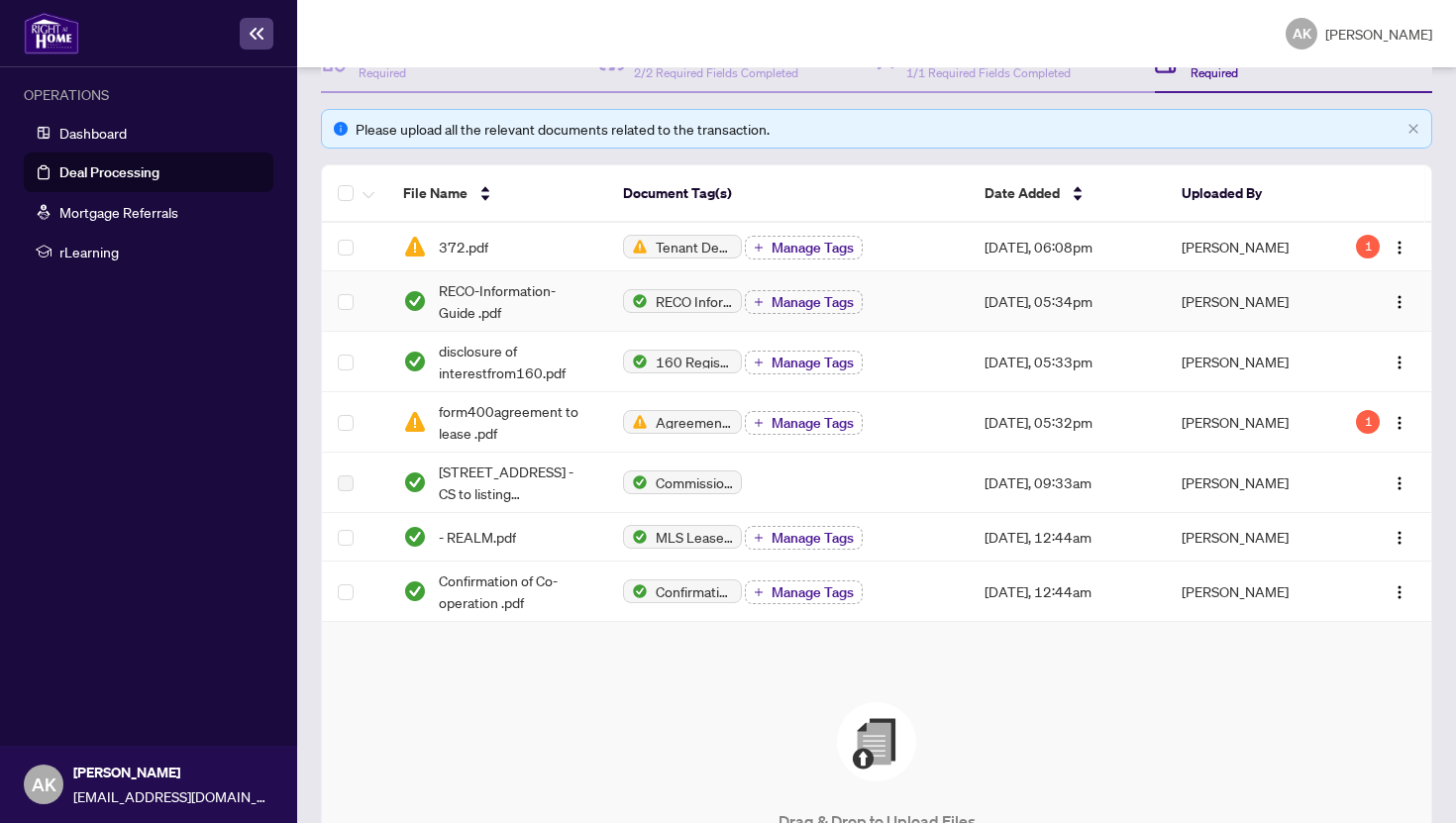 scroll, scrollTop: 254, scrollLeft: 0, axis: vertical 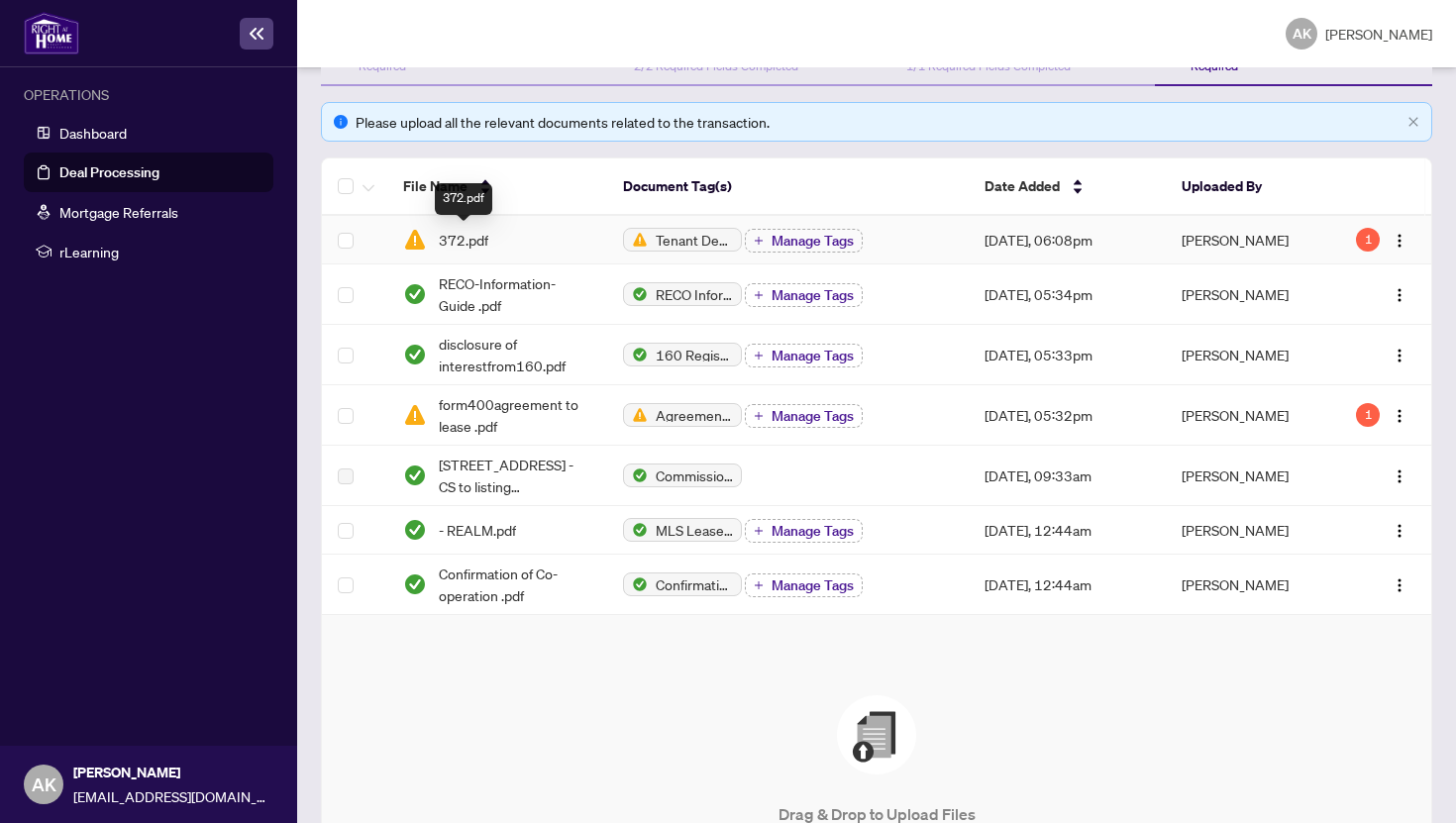click on "372.pdf" at bounding box center (464, 240) 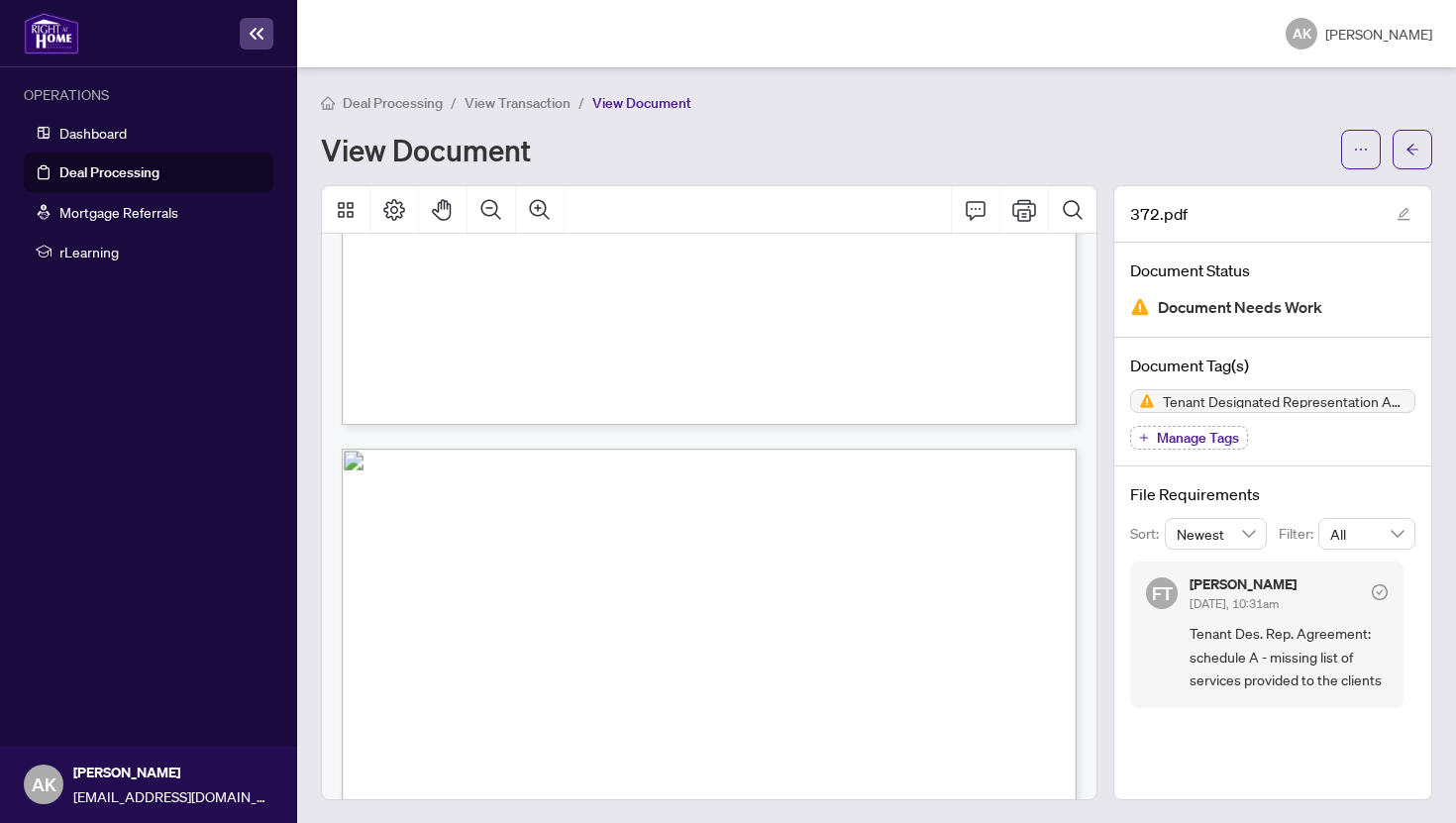 scroll, scrollTop: 0, scrollLeft: 0, axis: both 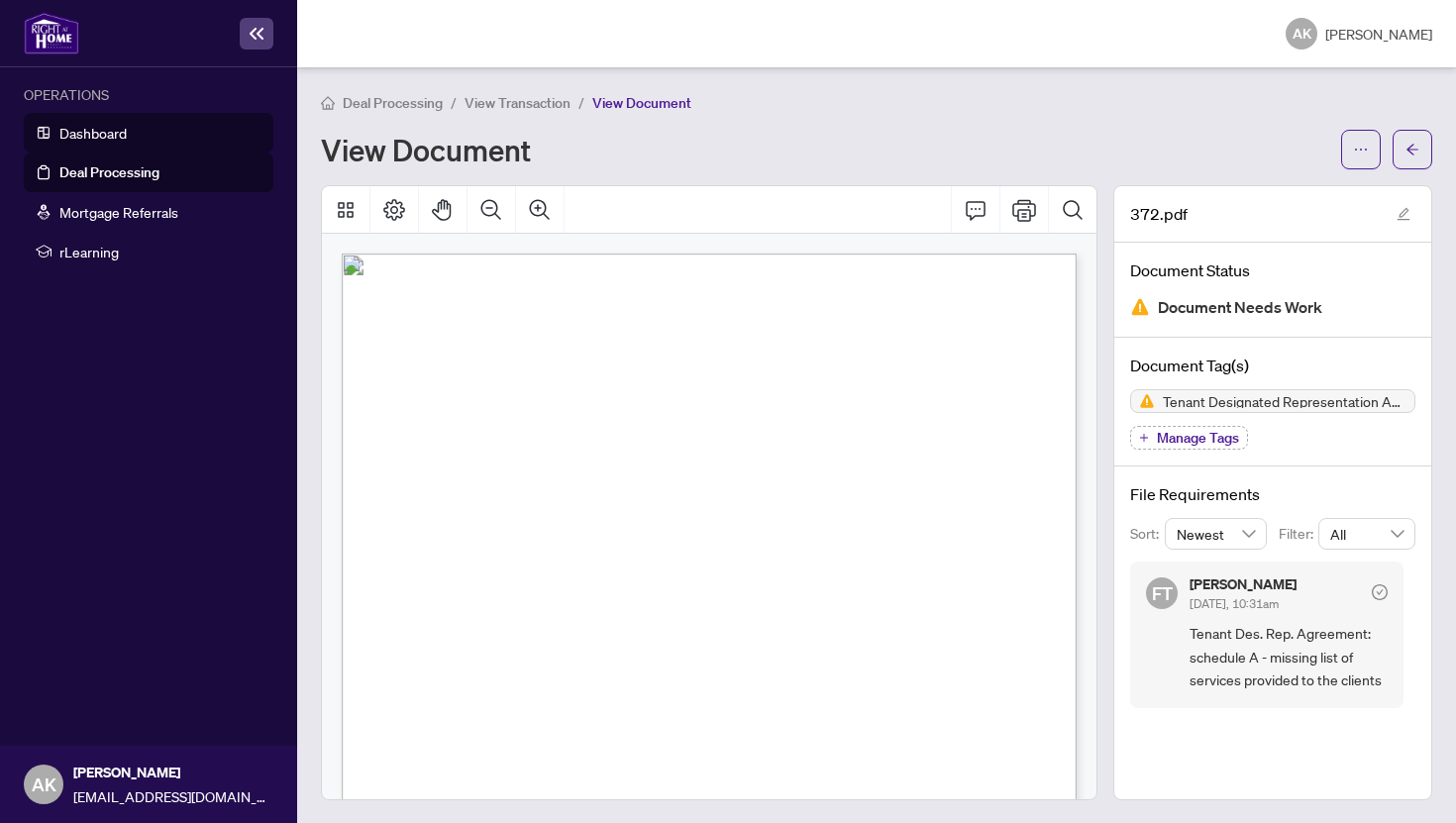 click on "Dashboard" at bounding box center (93, 133) 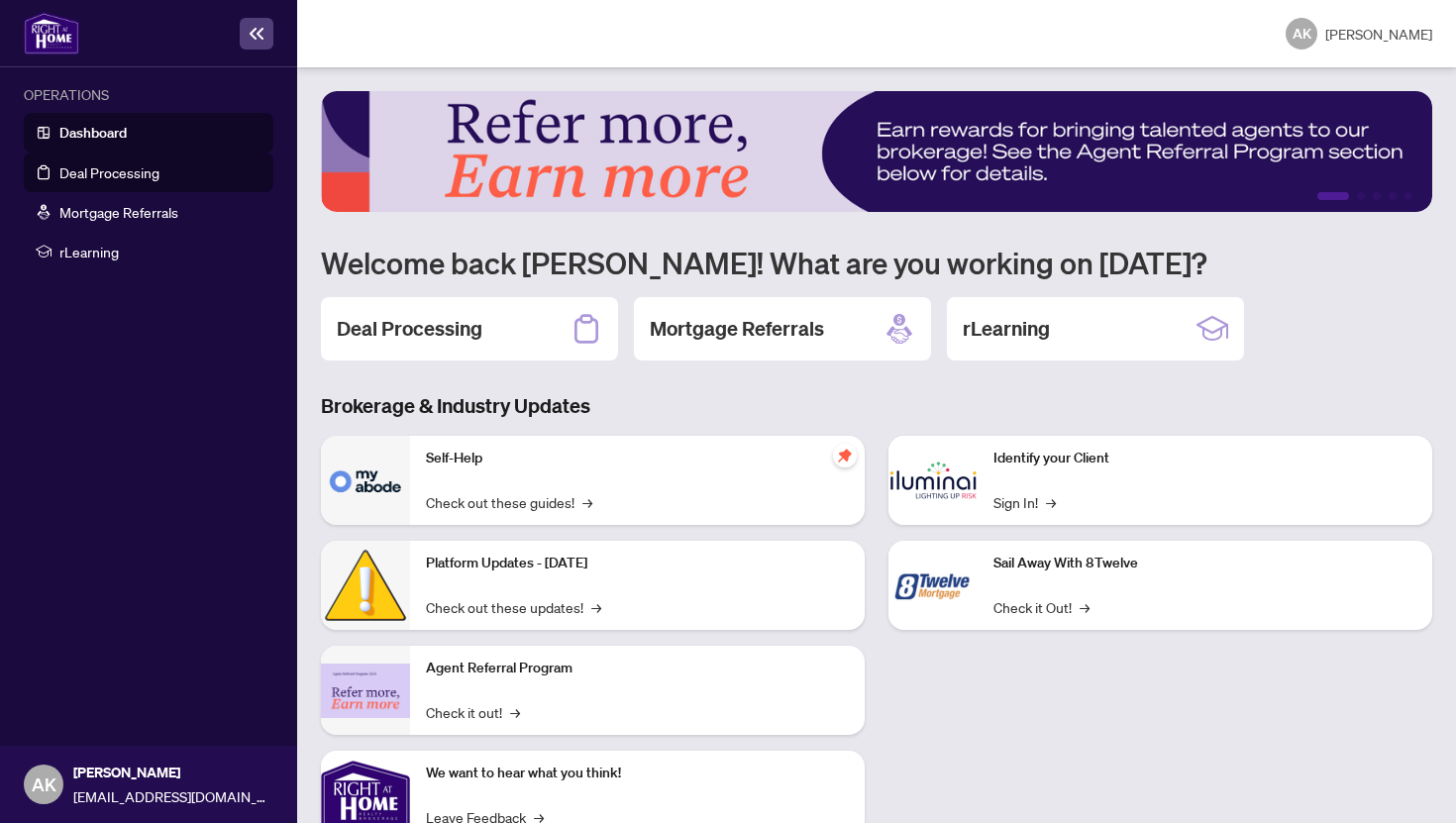 click on "Deal Processing" at bounding box center (109, 172) 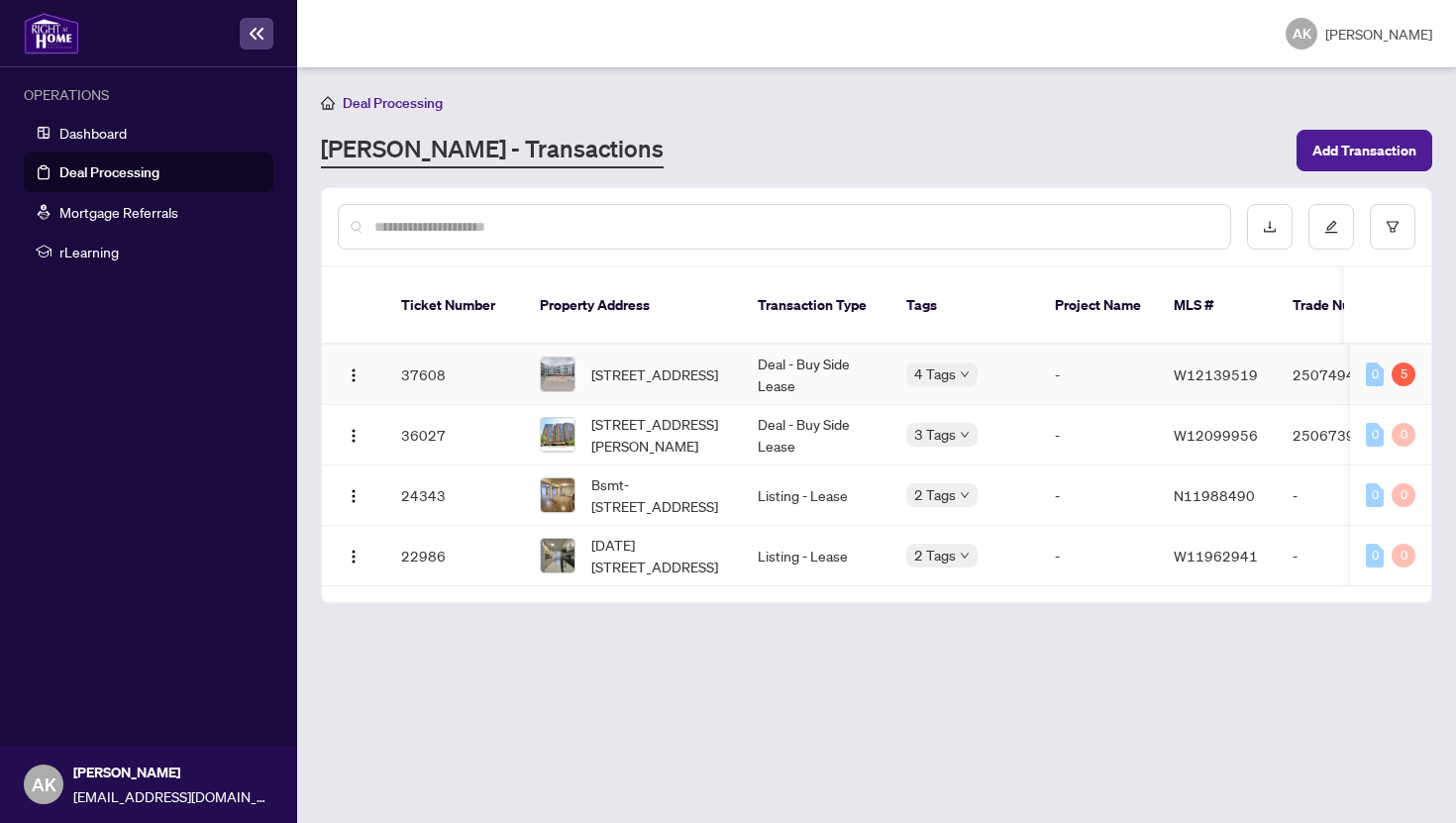 click on "[STREET_ADDRESS]" at bounding box center (655, 374) 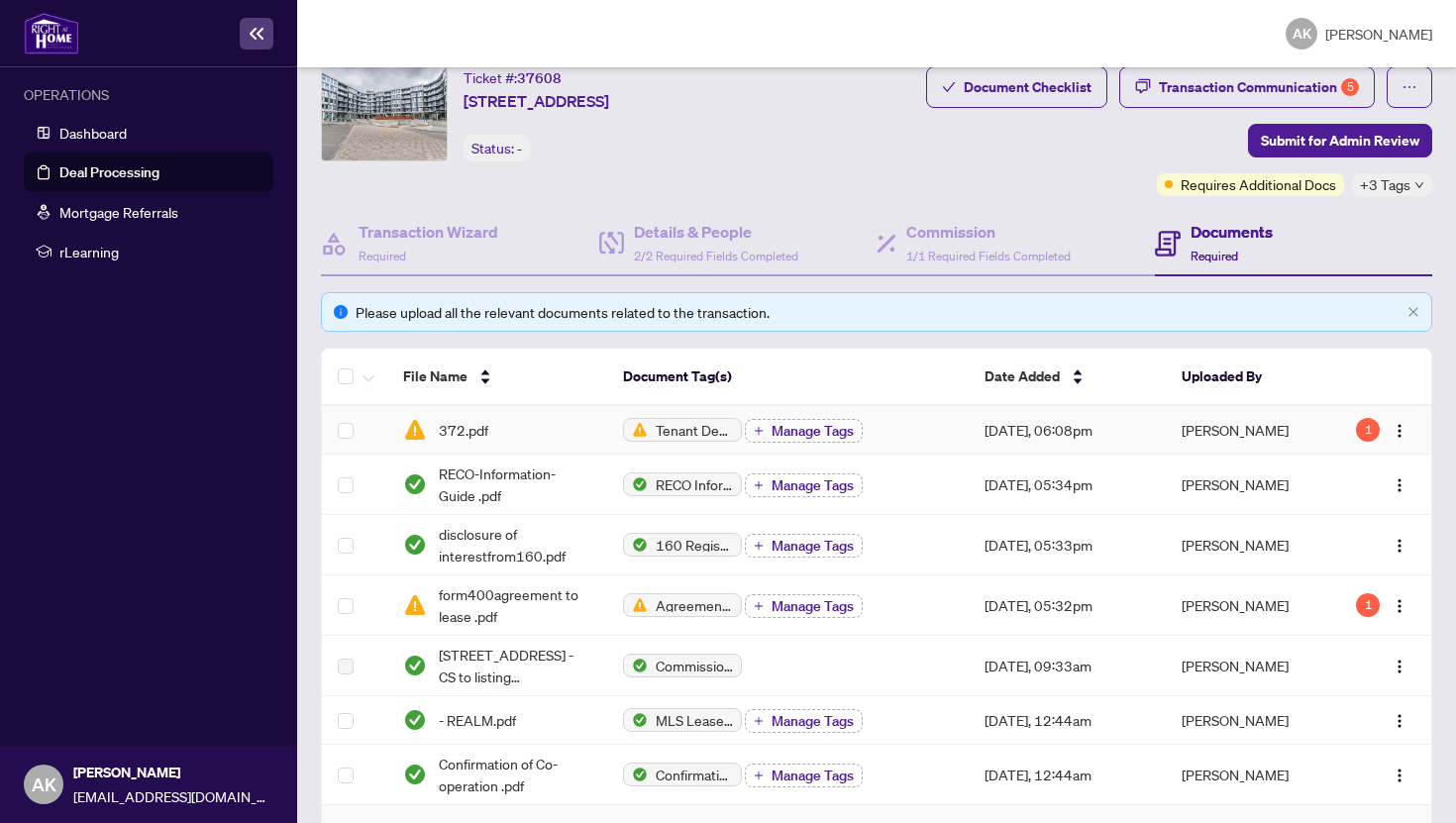 scroll, scrollTop: 90, scrollLeft: 0, axis: vertical 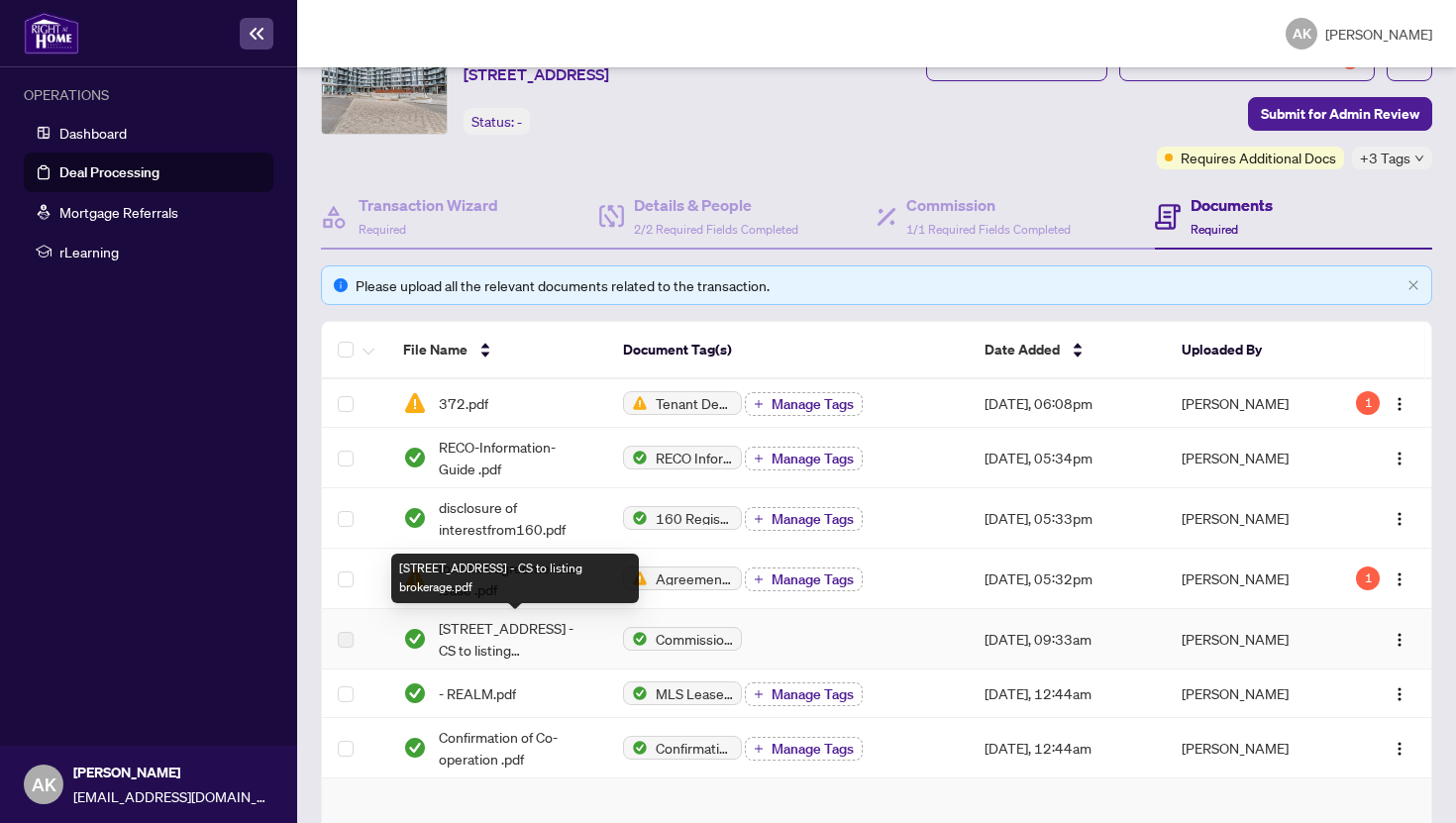 click on "[STREET_ADDRESS] - CS to listing brokerage.pdf" at bounding box center [514, 639] 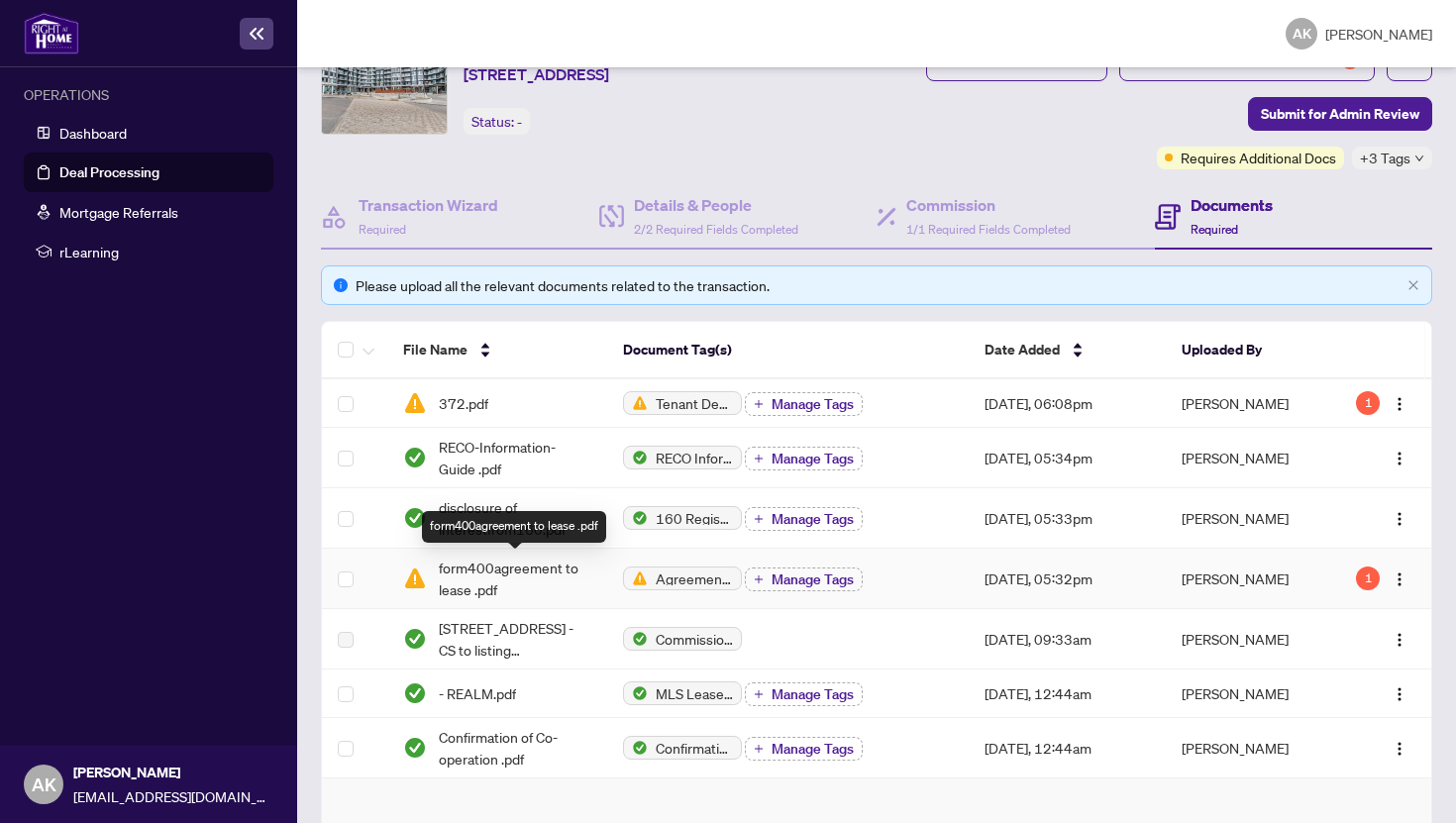 click on "form400agreement to lease .pdf" at bounding box center (514, 578) 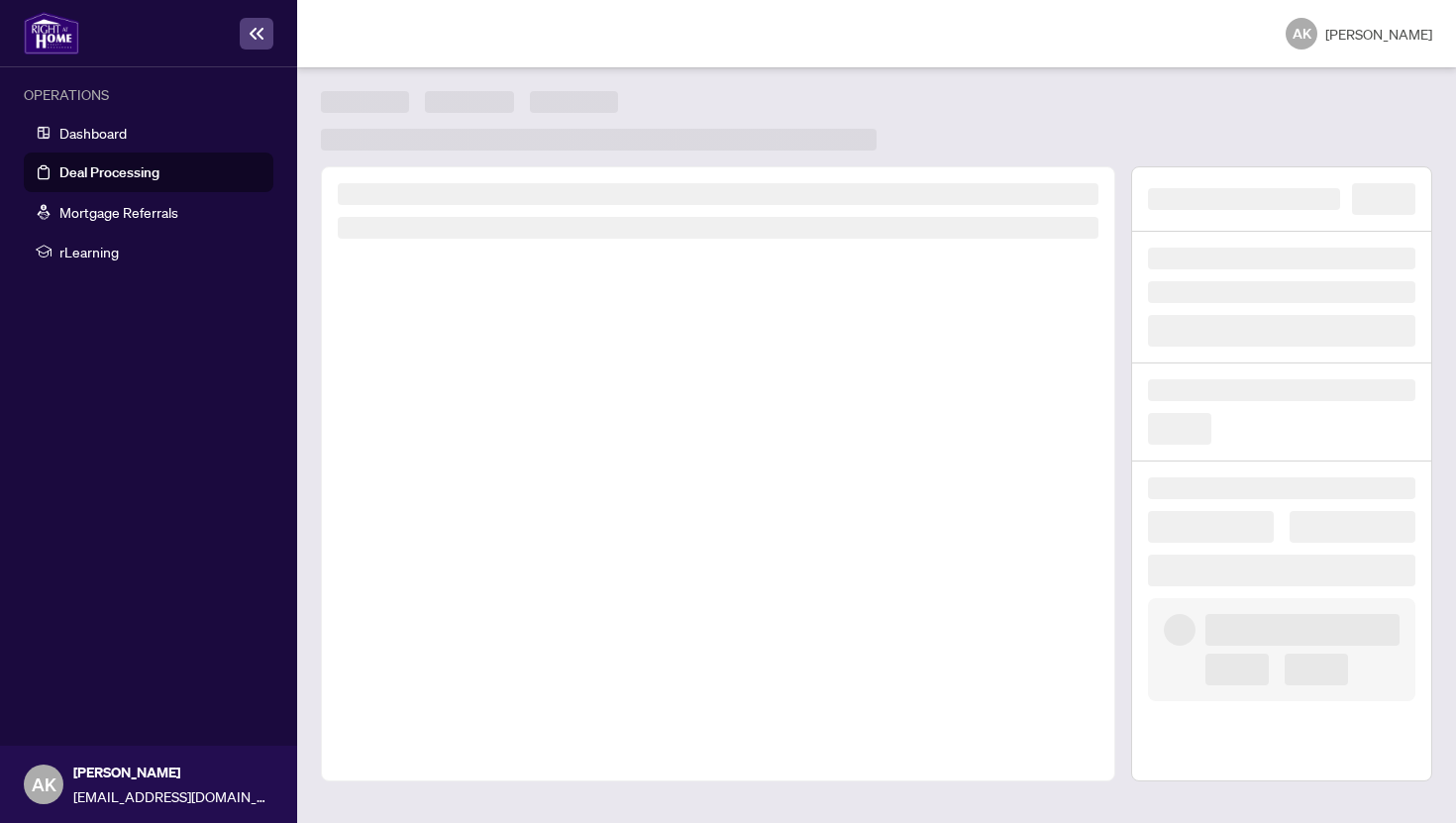 scroll, scrollTop: 0, scrollLeft: 0, axis: both 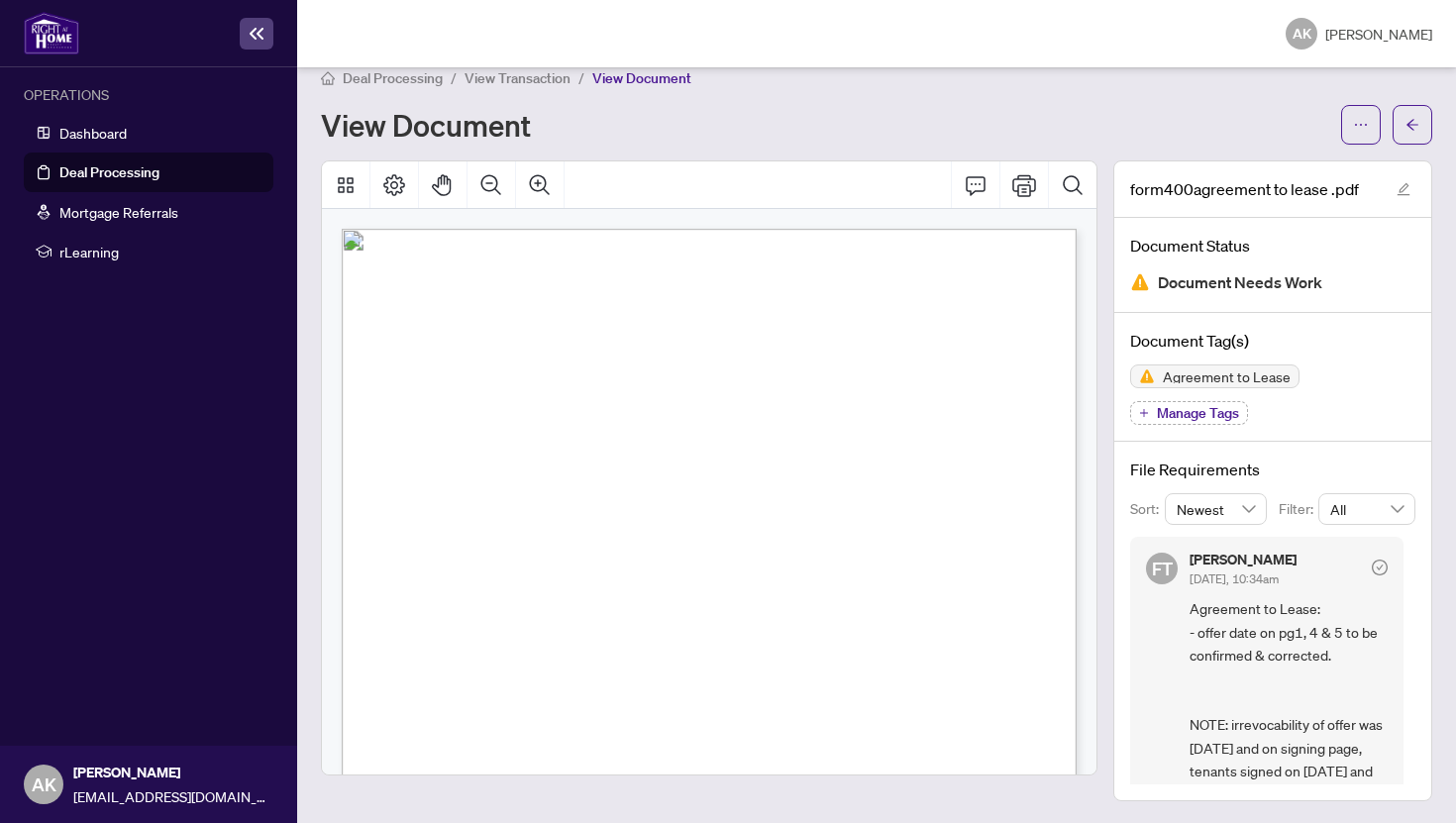 click on "Deal Processing" at bounding box center (109, 172) 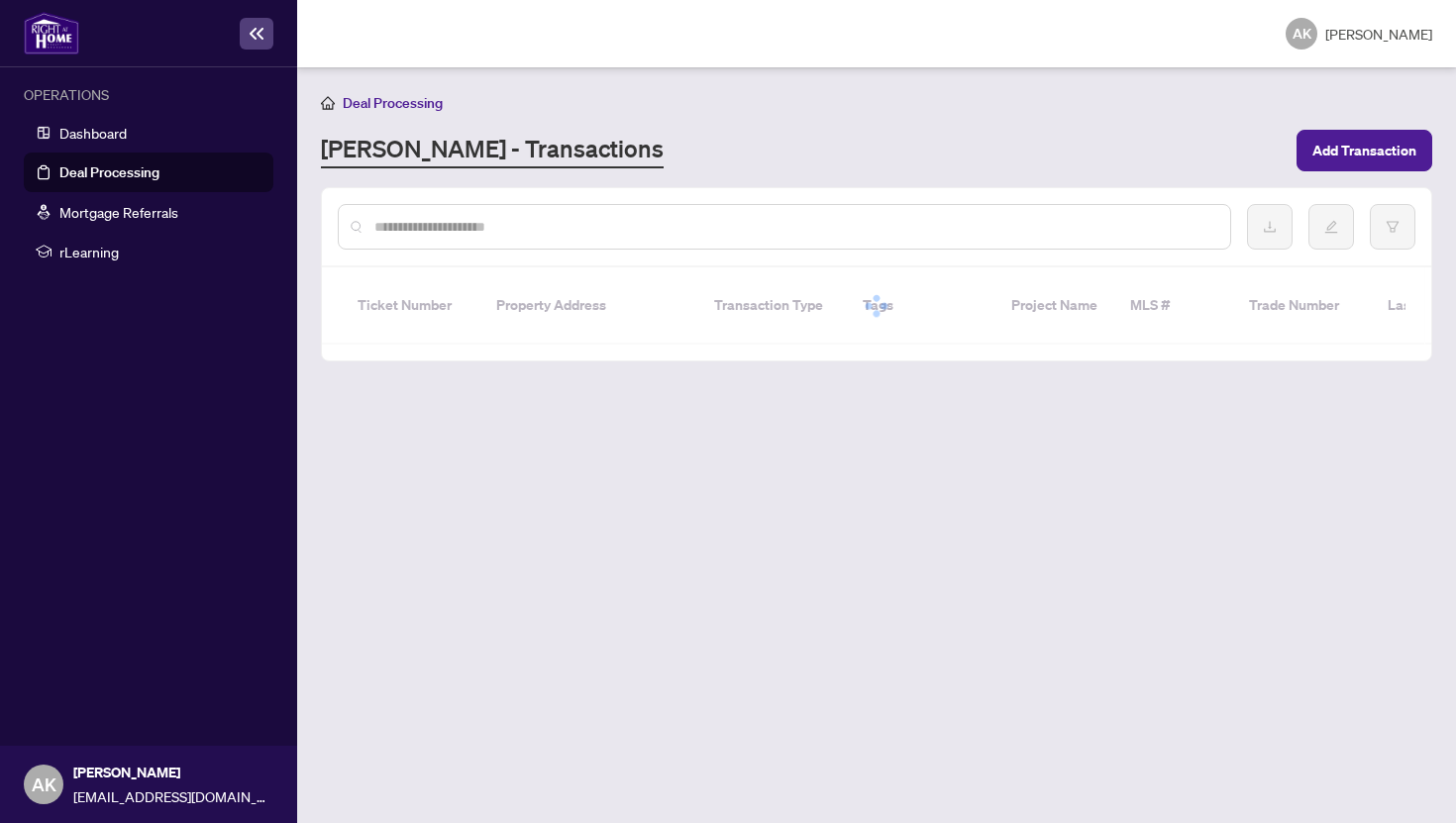 scroll, scrollTop: 0, scrollLeft: 0, axis: both 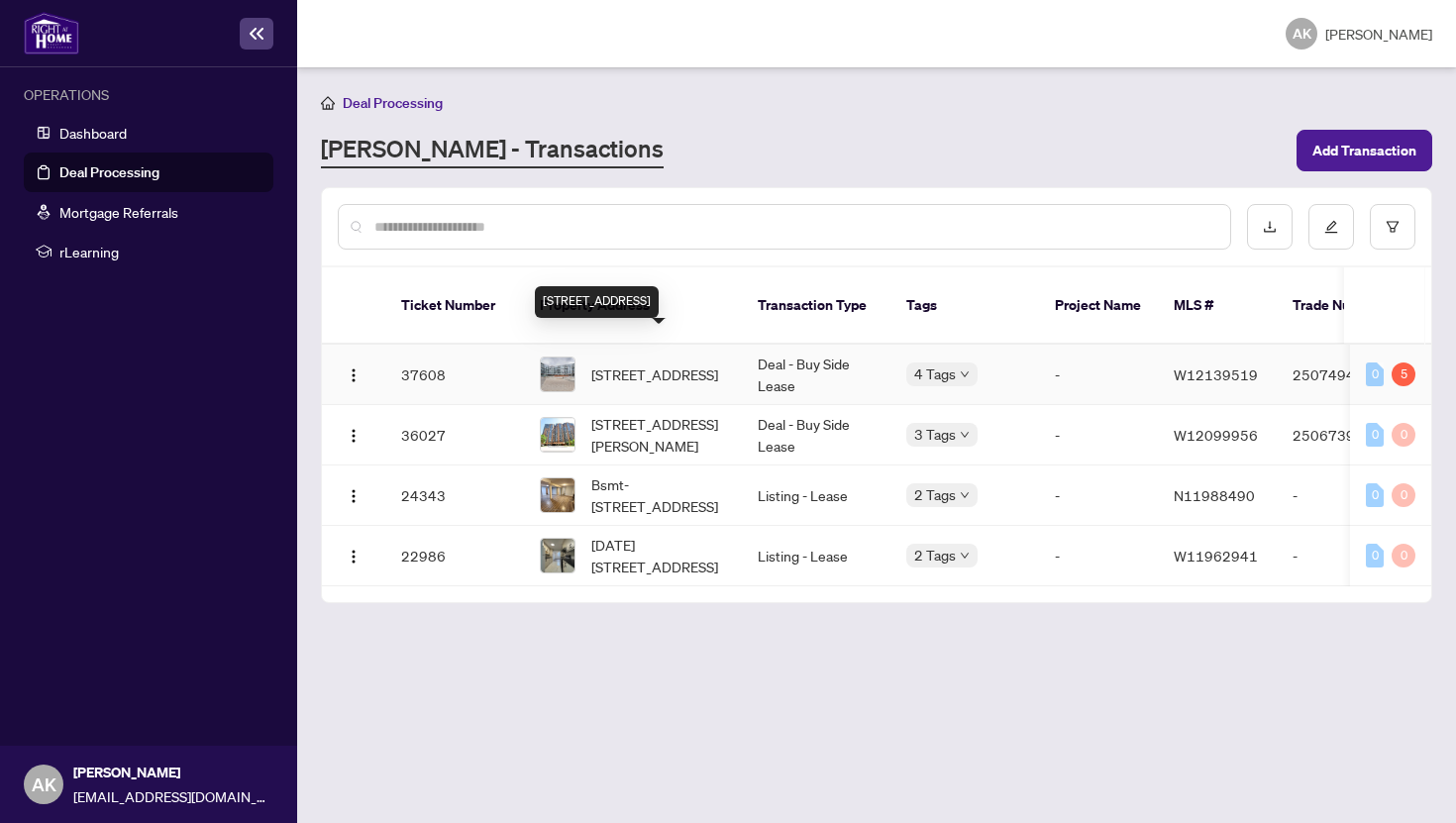 click on "Deal - Buy Side Lease" at bounding box center (816, 374) 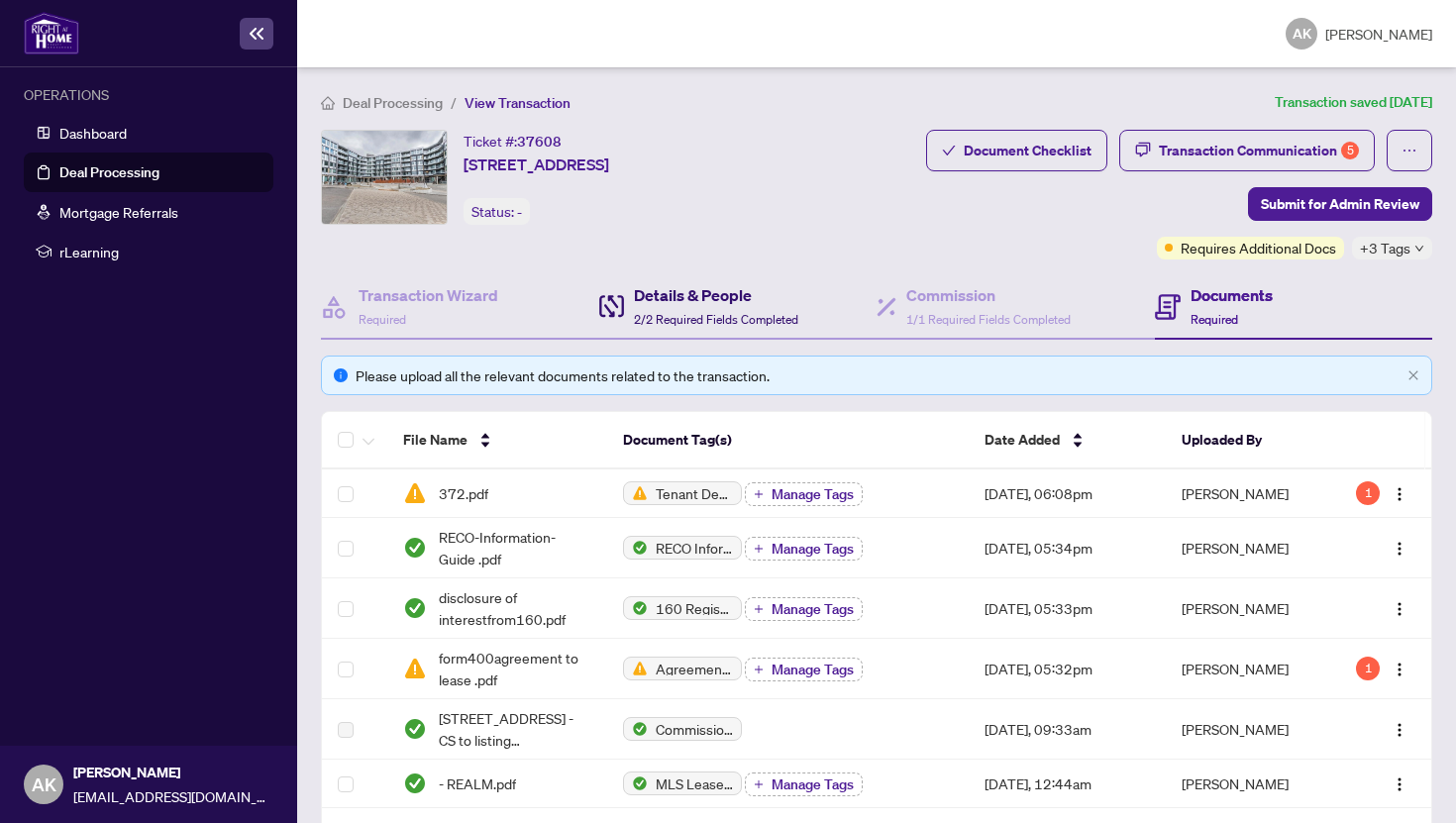 click on "Details & People" at bounding box center (716, 295) 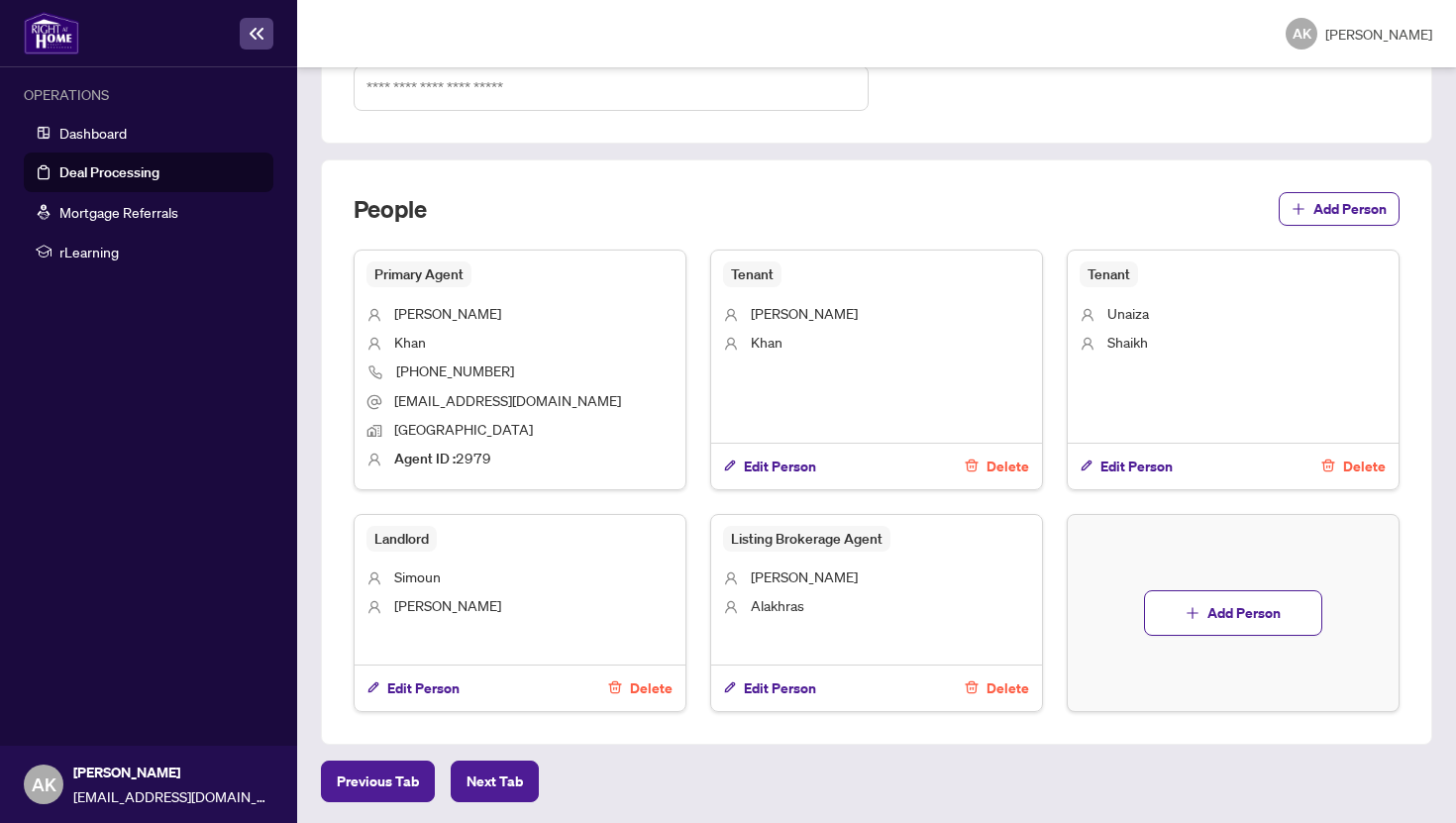 scroll, scrollTop: 0, scrollLeft: 0, axis: both 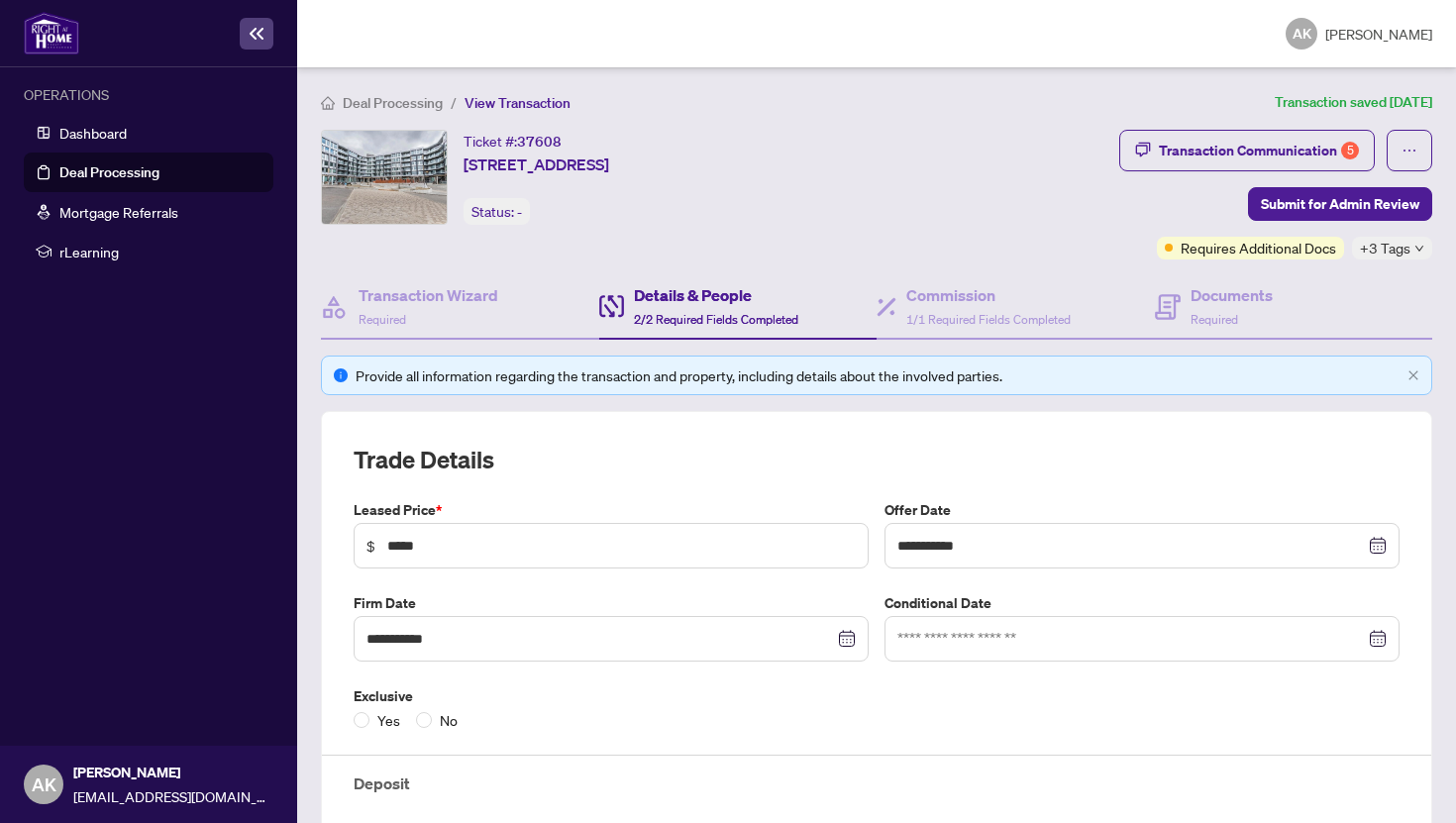 click on "Deal Processing" at bounding box center [109, 172] 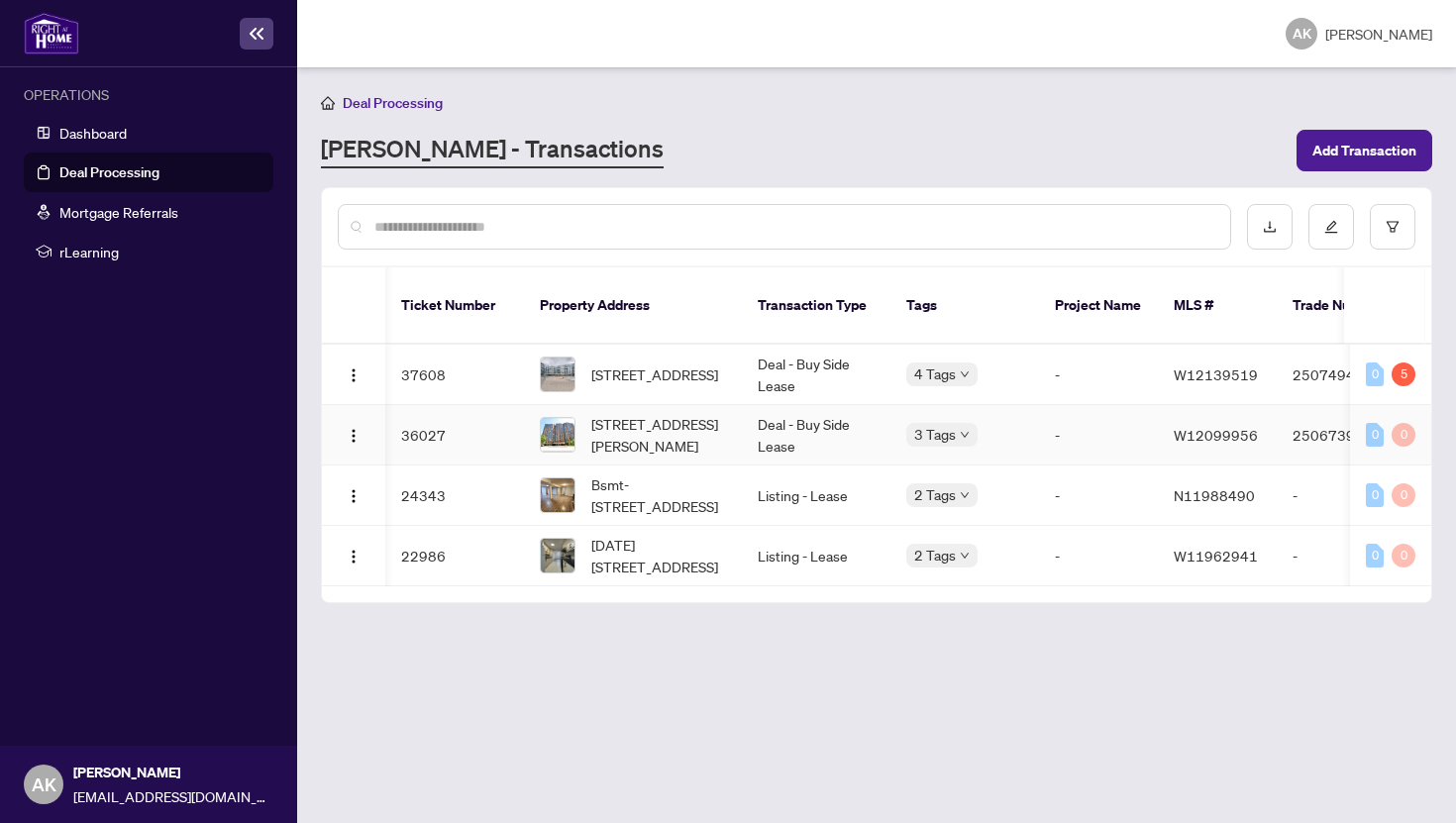 scroll, scrollTop: 0, scrollLeft: 1, axis: horizontal 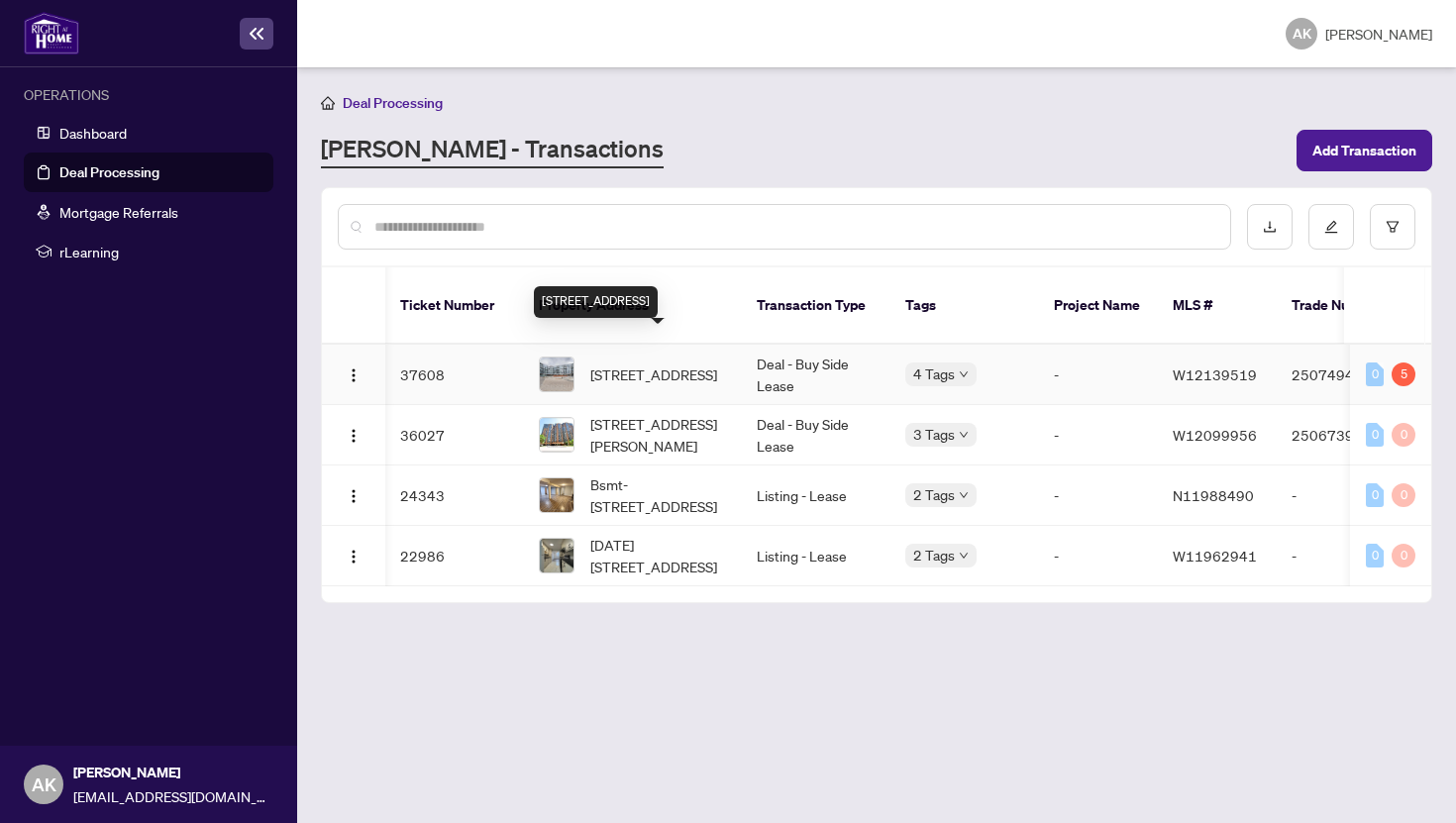 click on "[STREET_ADDRESS]" at bounding box center (654, 374) 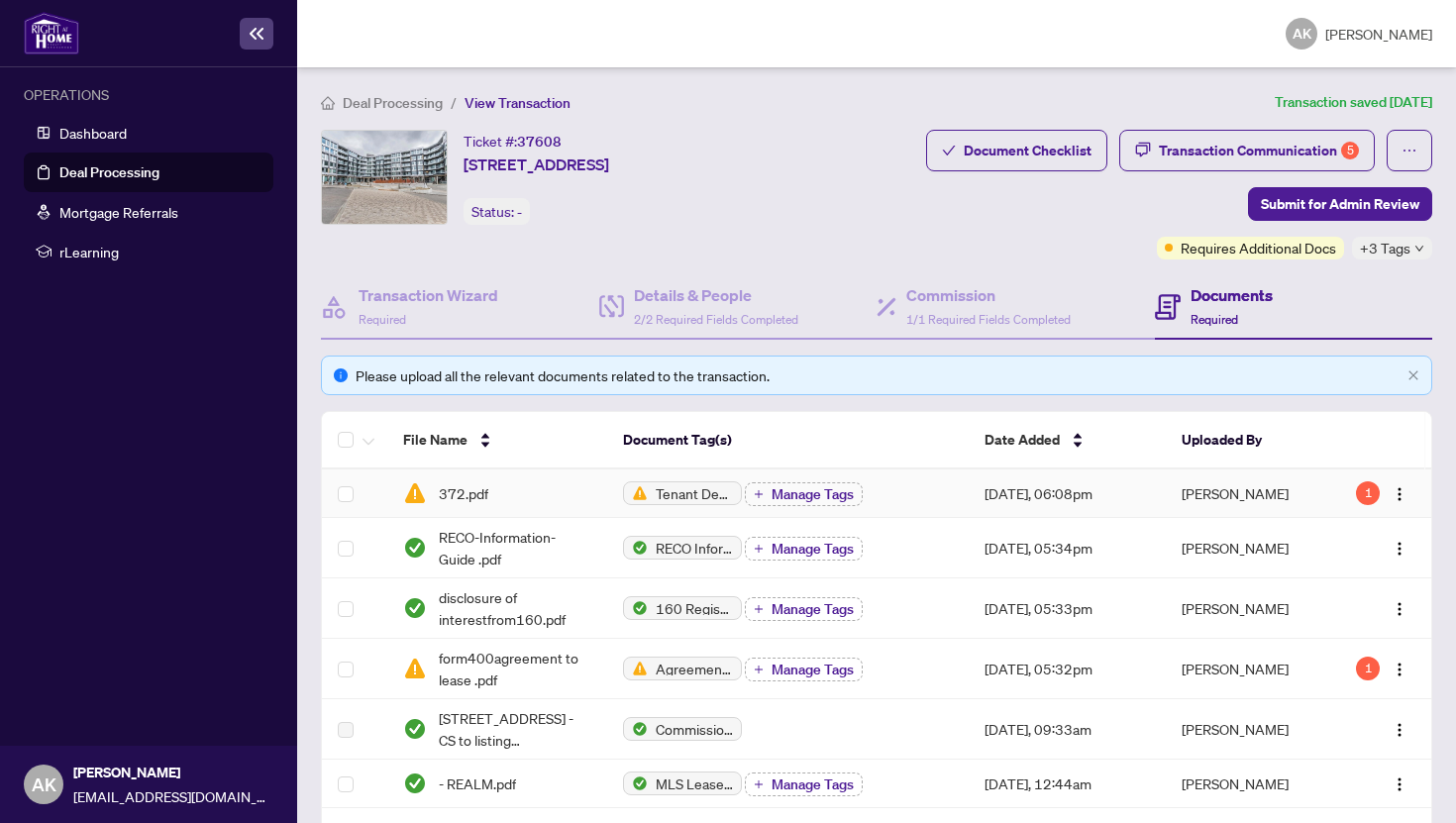click on "372.pdf" at bounding box center [496, 493] 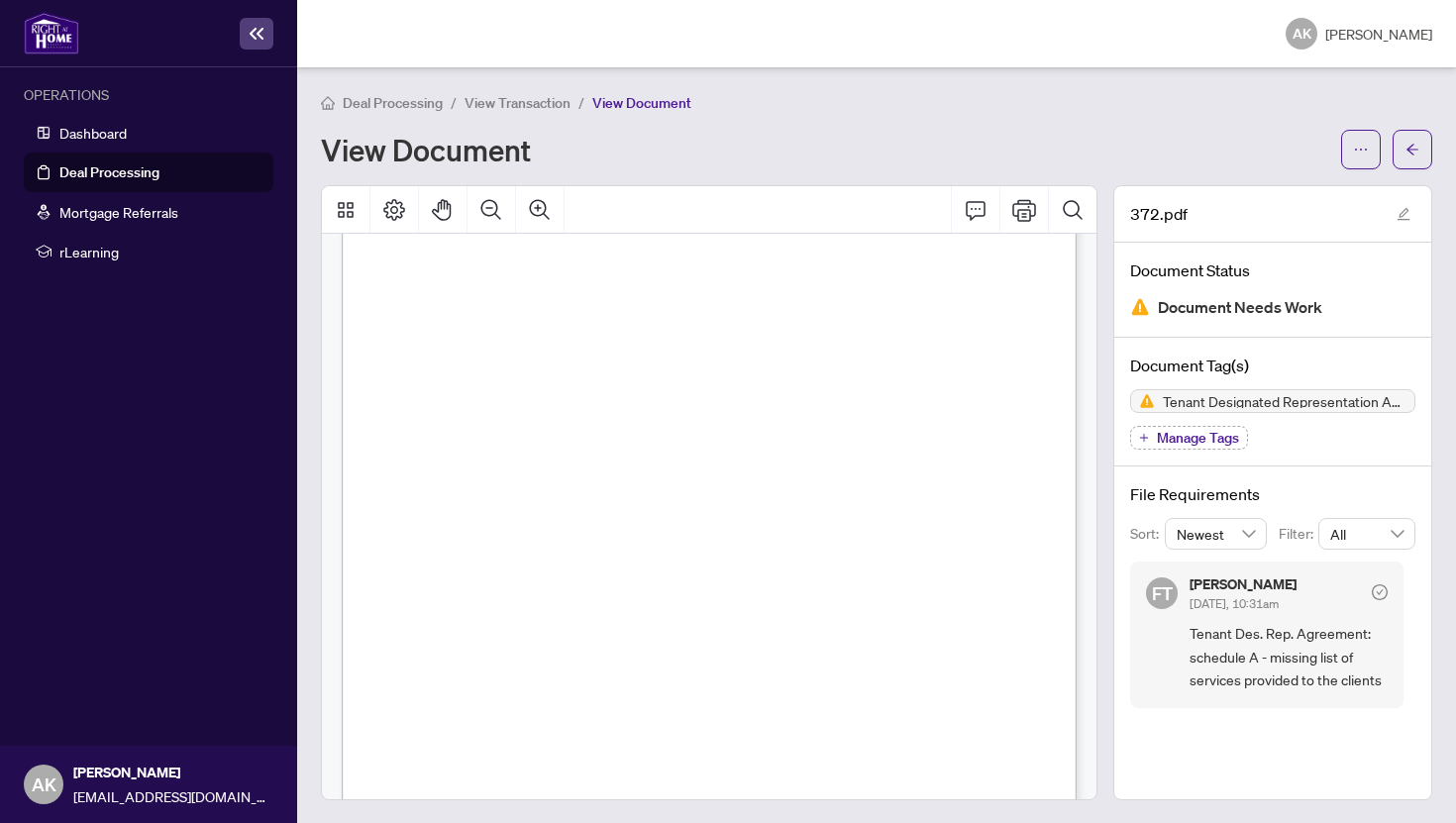 scroll, scrollTop: 0, scrollLeft: 0, axis: both 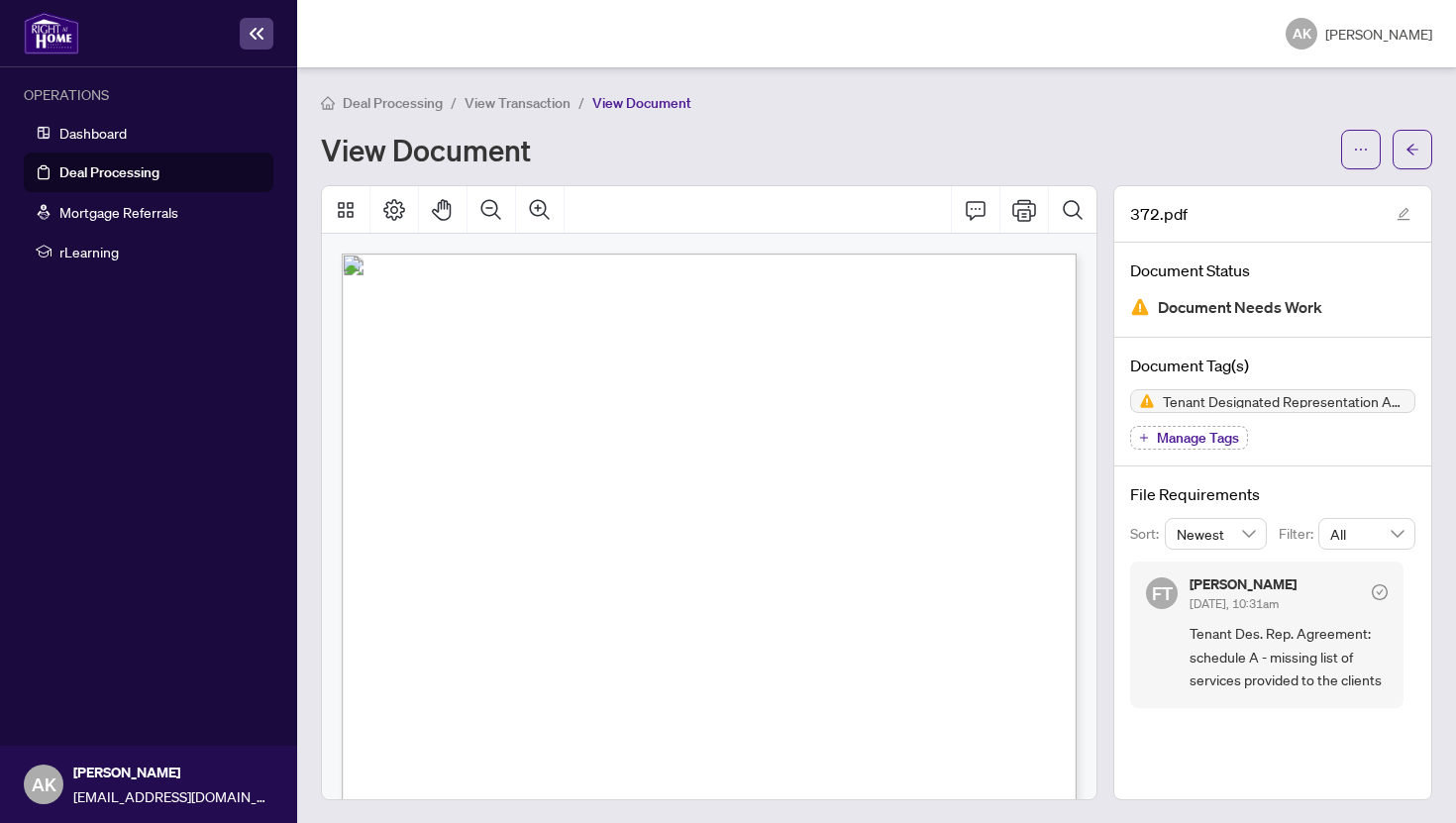click on "Deal Processing" at bounding box center (109, 172) 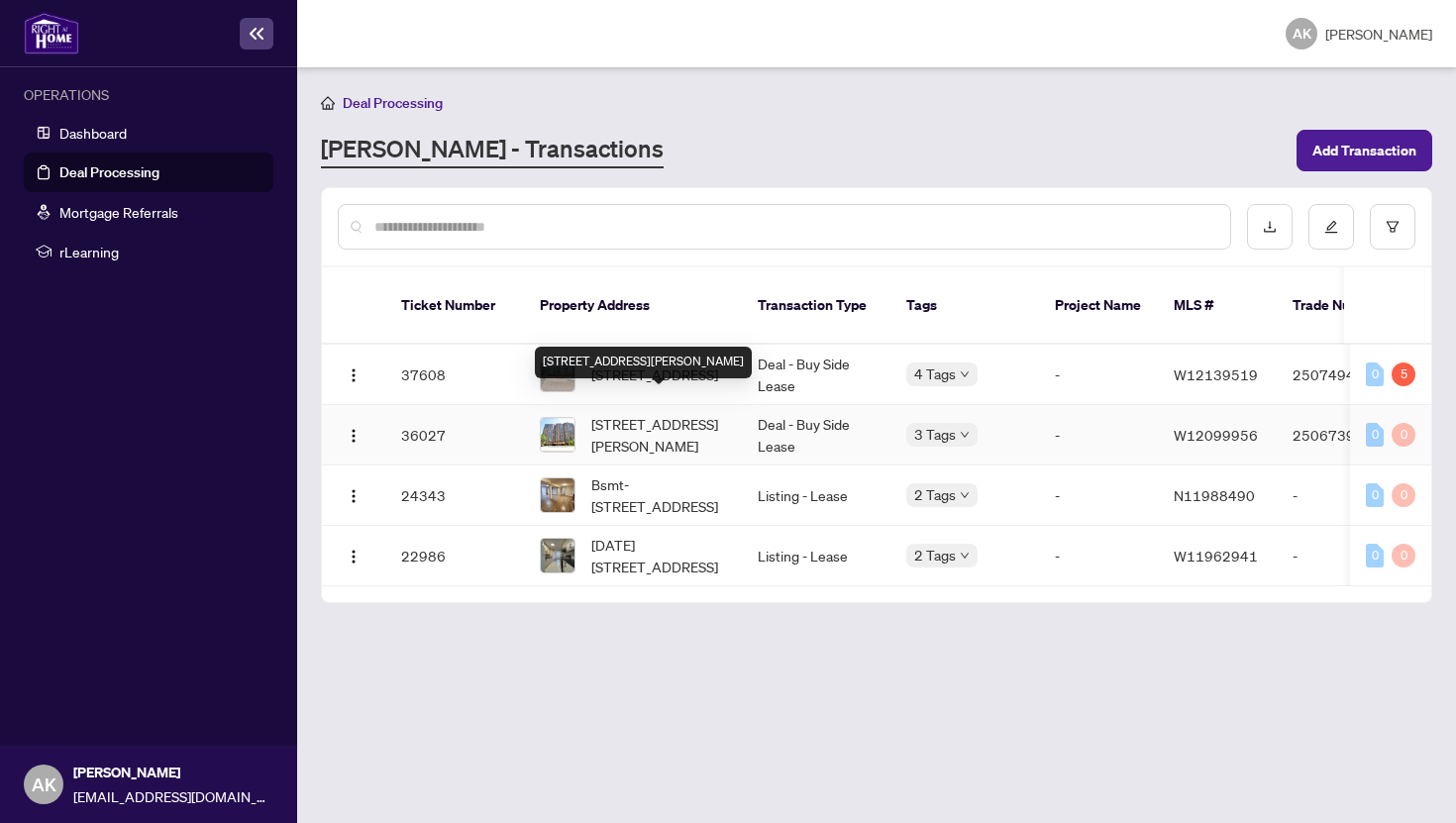 click on "[STREET_ADDRESS][PERSON_NAME]" at bounding box center (659, 435) 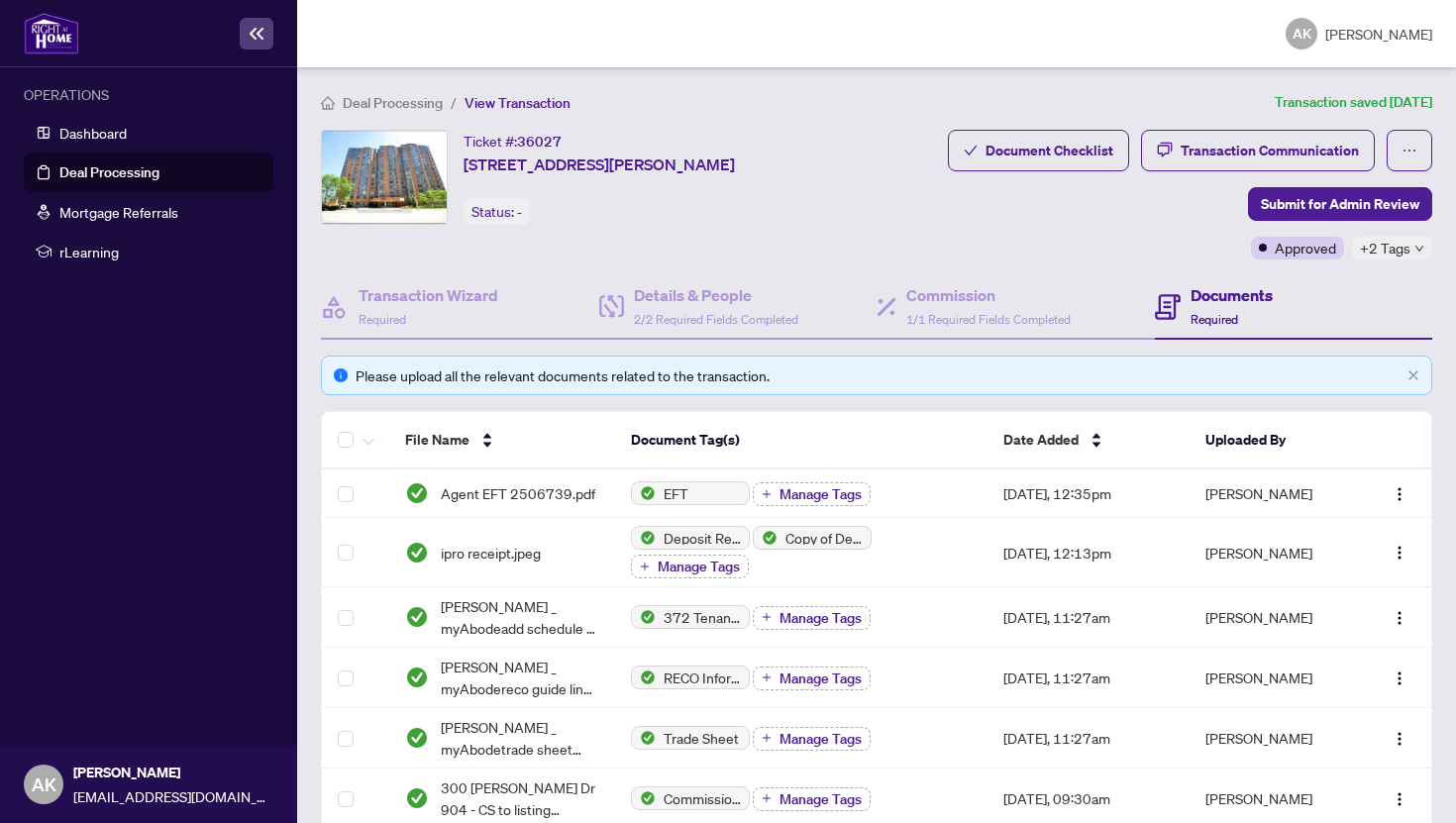 click on "Deal Processing" at bounding box center [109, 172] 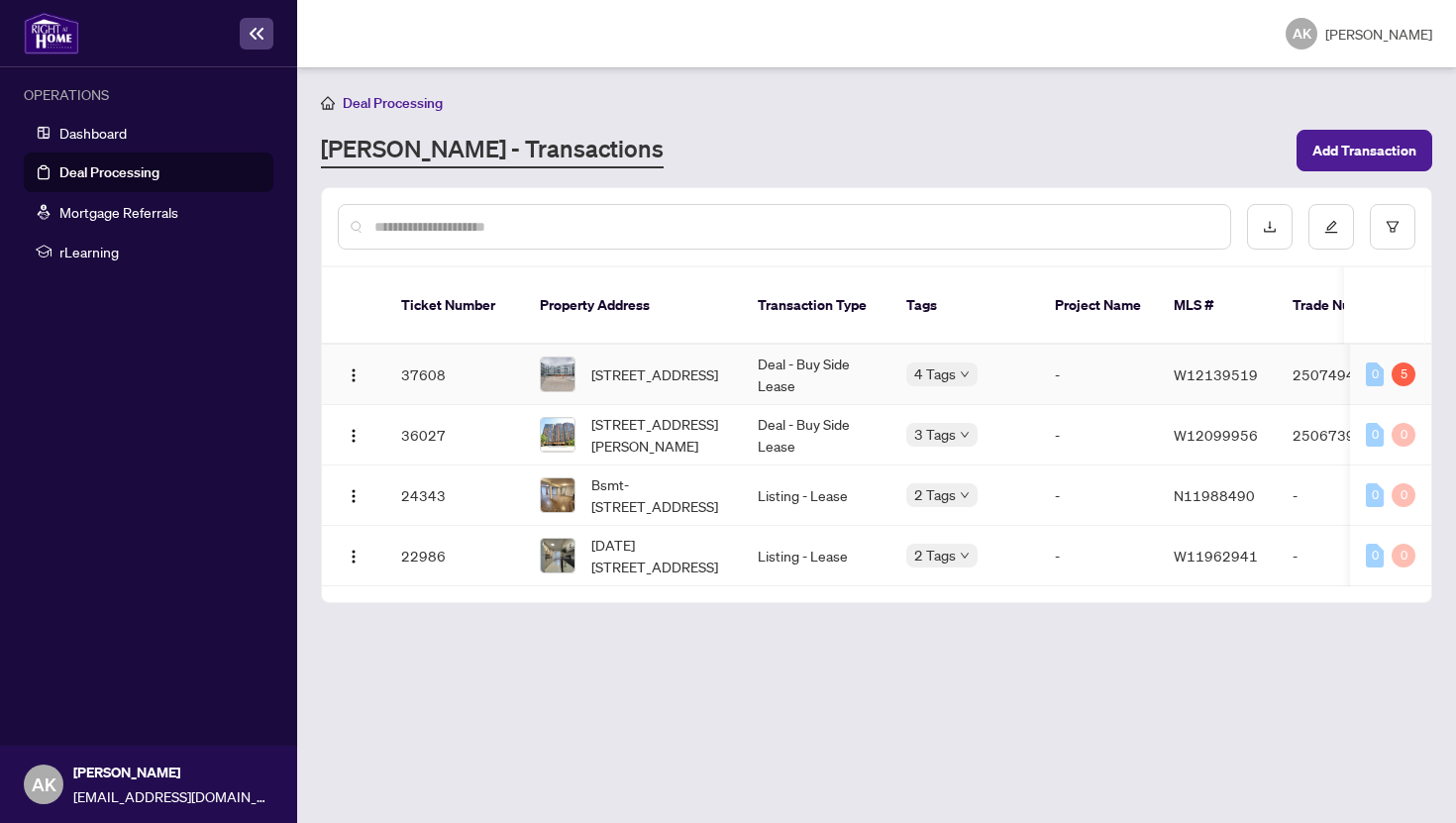 click on "[STREET_ADDRESS]" at bounding box center (655, 374) 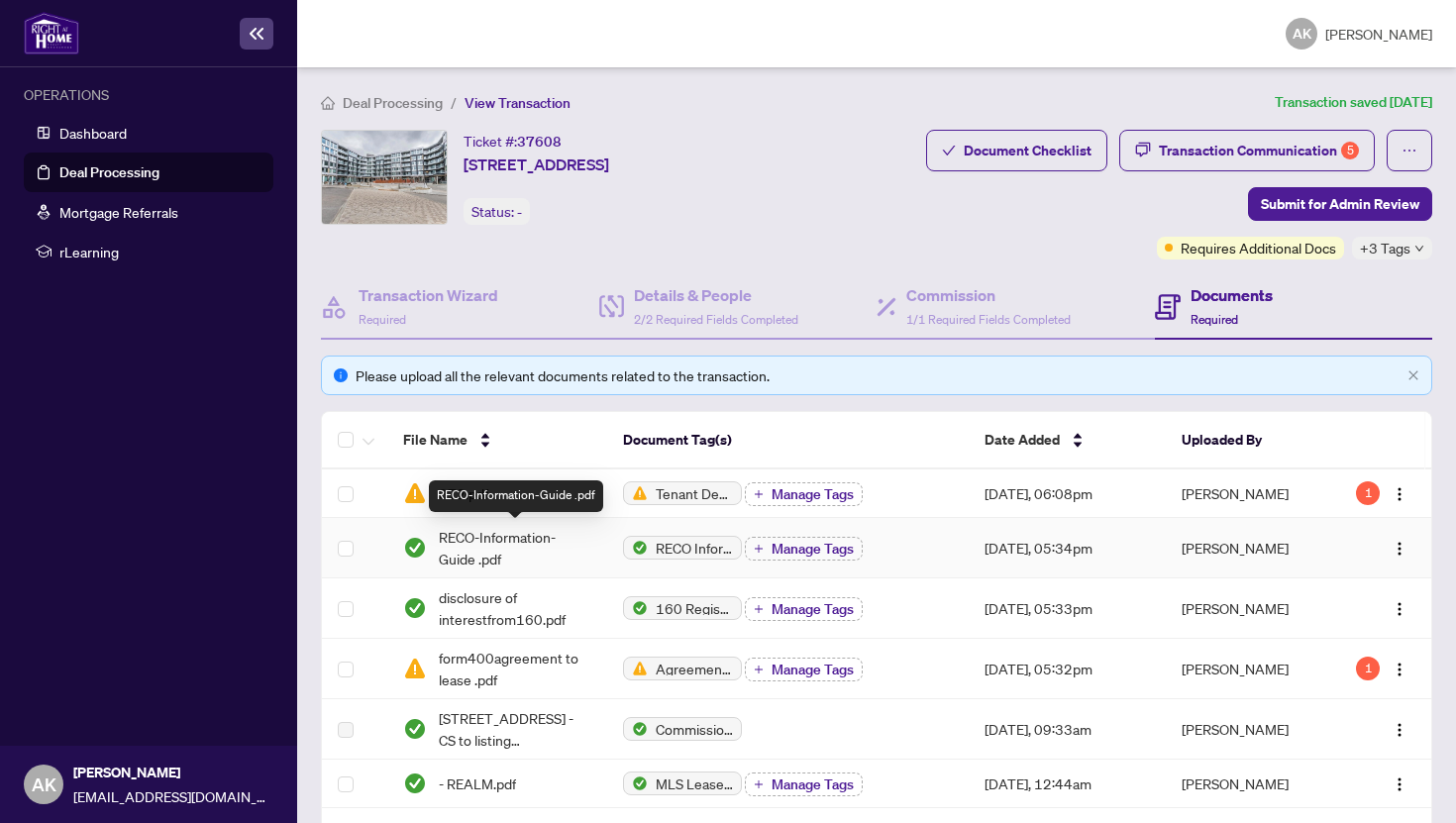 click on "RECO-Information-Guide .pdf" at bounding box center (514, 548) 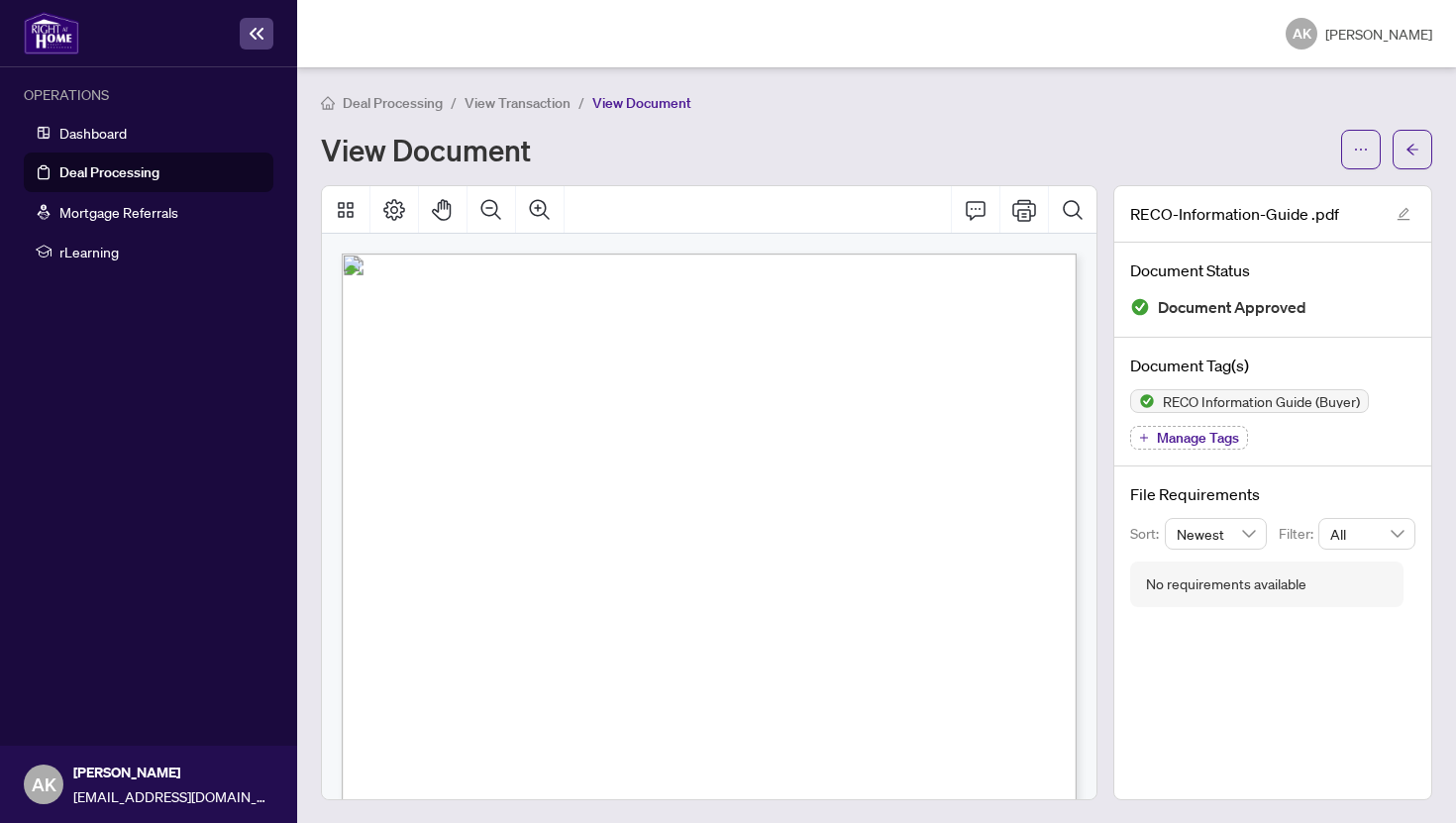click 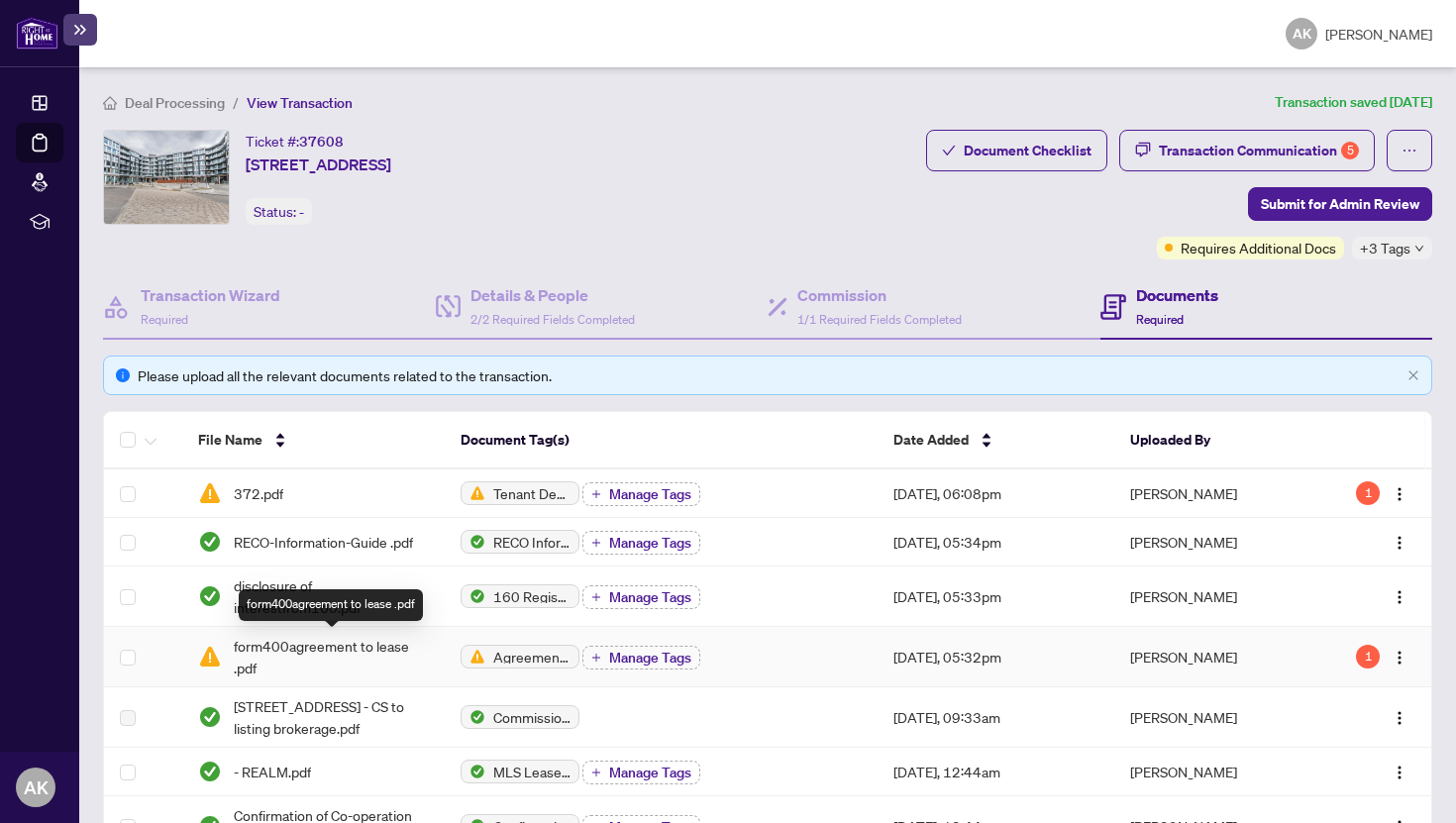 click on "form400agreement to lease .pdf" at bounding box center (331, 657) 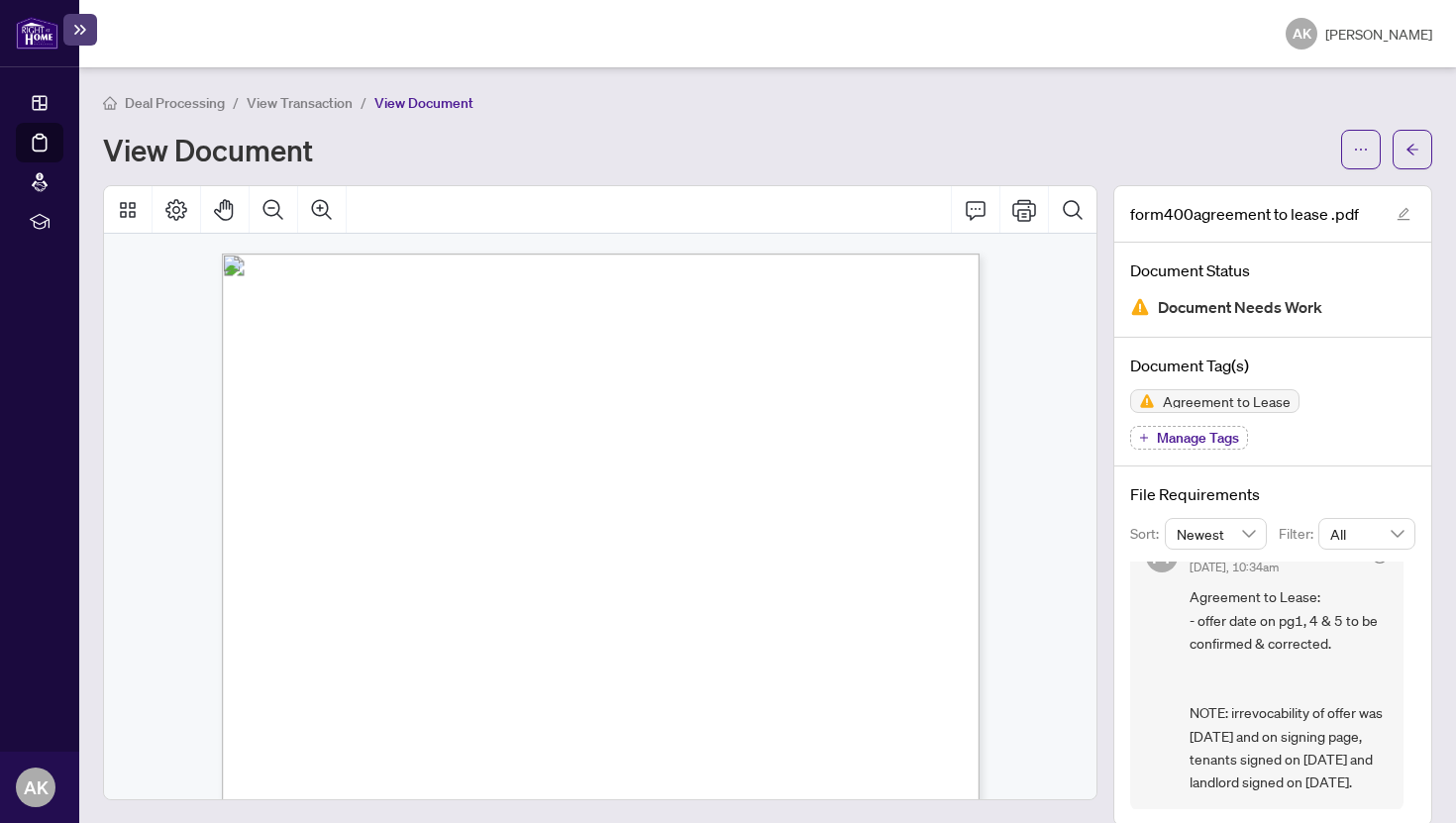 scroll, scrollTop: 58, scrollLeft: 0, axis: vertical 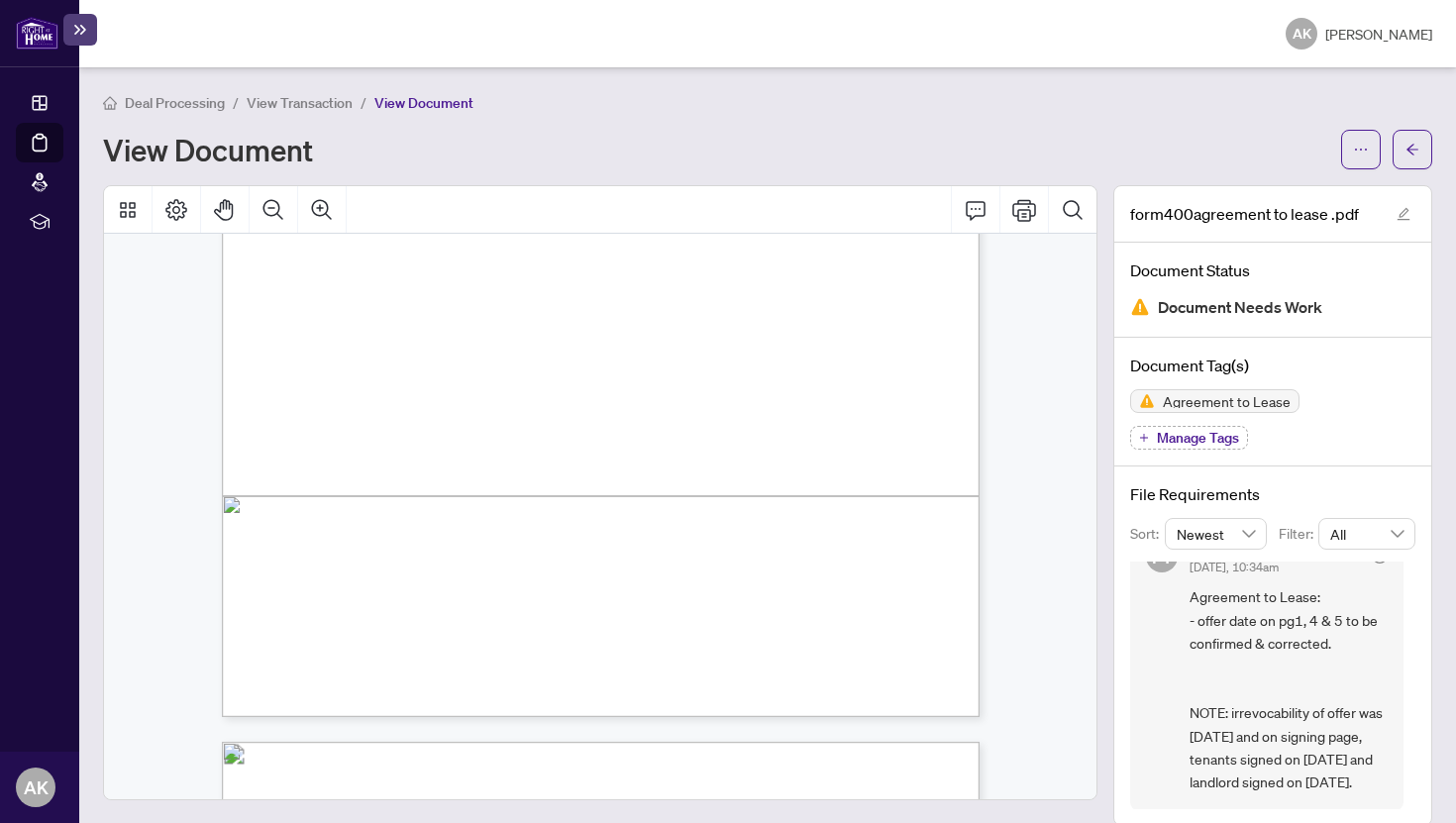 click on "Form 400 Revised [DATE]  Page 1 of 4
The trademarks REALTOR®, REALTORS®, MLS®, Multiple Listing Services® and associated logos are owned or controlled by  The Canadian Real Estate Association (CREA) and identify the real estate professionals who are members of CREA and the  quality of services they provide. Used under license.
© 2025, Ontario Real Estate Association (“[PERSON_NAME]”). All rights reserved. This form was developed by [PERSON_NAME] for the use and reproduction  by its members and licensees only. Any other use or reproduction is prohibited except with prior written consent of [PERSON_NAME]. Do not alter  when printing or reproducing the standard pre-set portion. [PERSON_NAME] bears no liability for your use of this form.
This Agreement to Lease (Agreement) dated this .............................. day of......................................................................................., 20..................
TENANT:  (Full legal names of all Tenants)
LANDLORD: (Full legal name of Landlord)
ADDRESS OF LANDLORD:" at bounding box center (492, 1222) 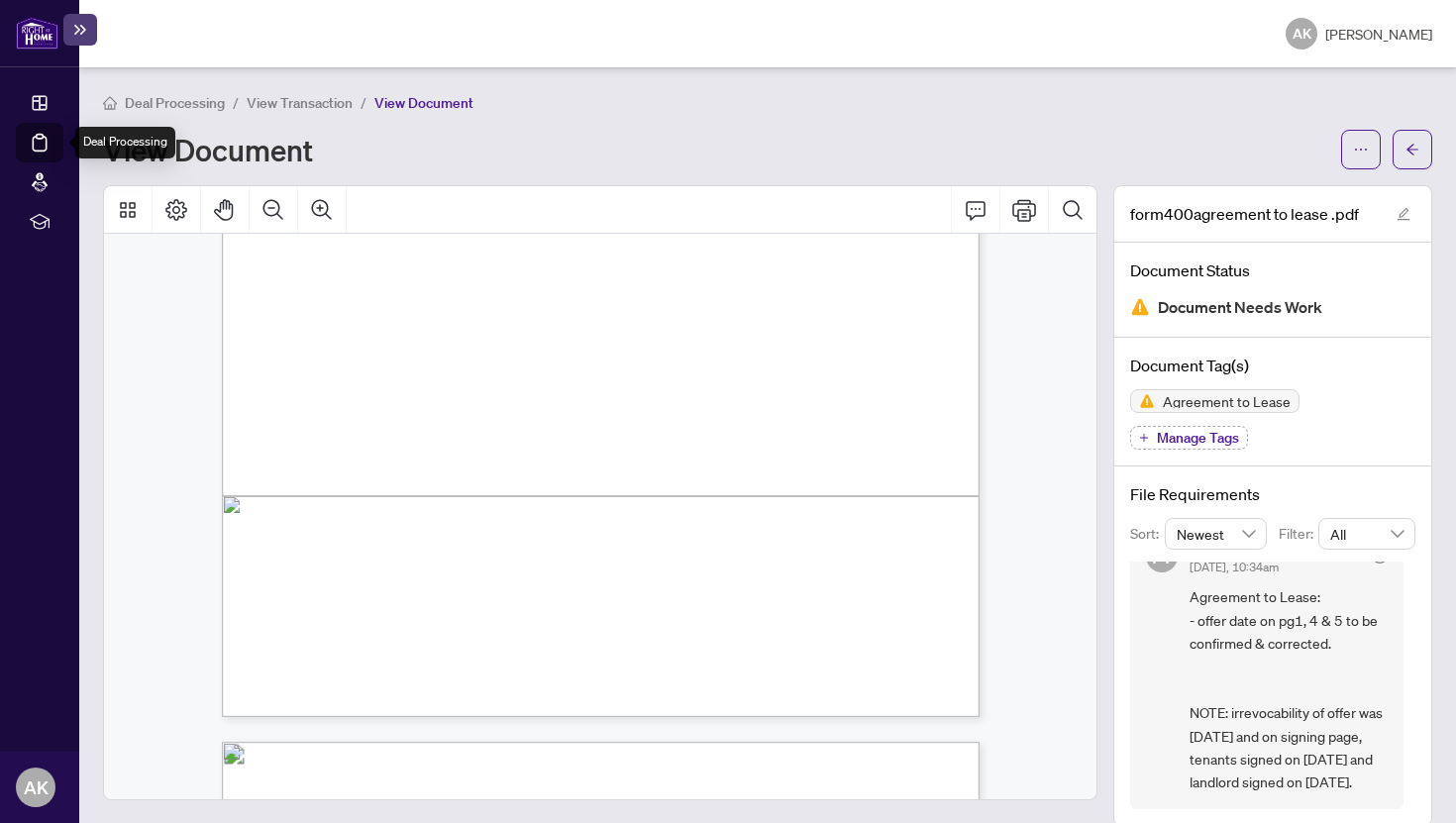 click on "Deal Processing" at bounding box center [62, 156] 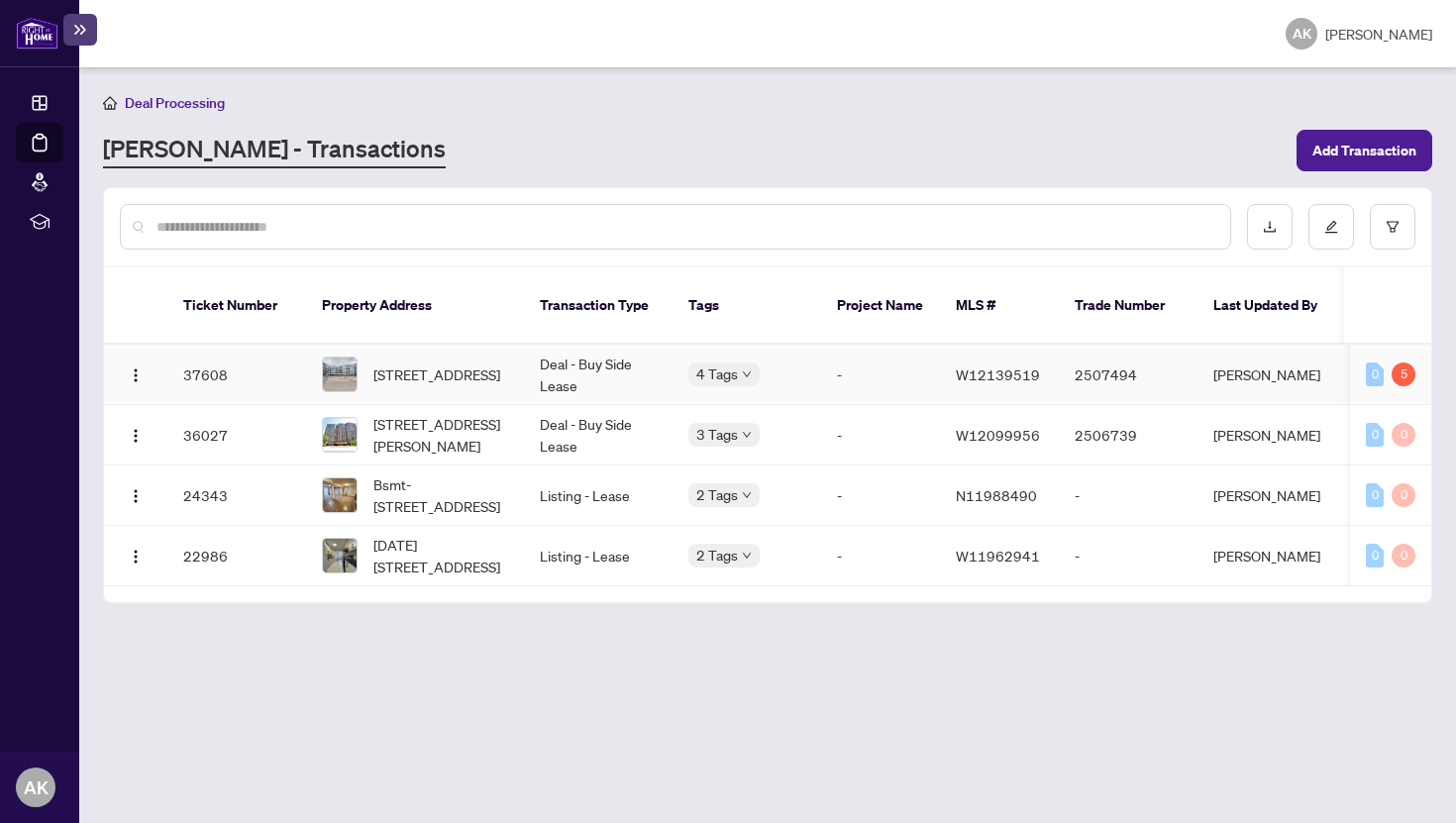 click on "W12139519" at bounding box center [999, 374] 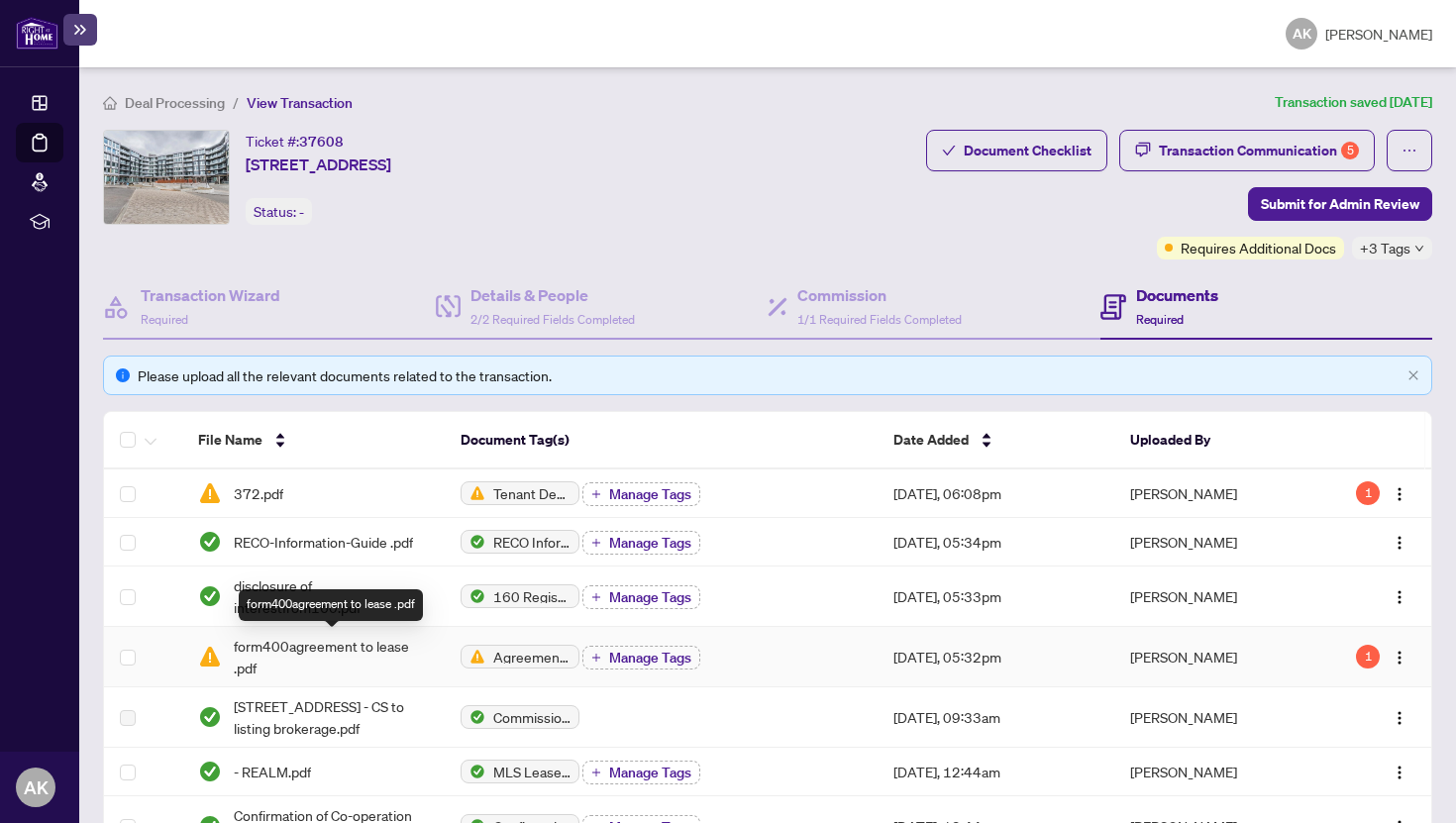 click on "form400agreement to lease .pdf" at bounding box center [331, 657] 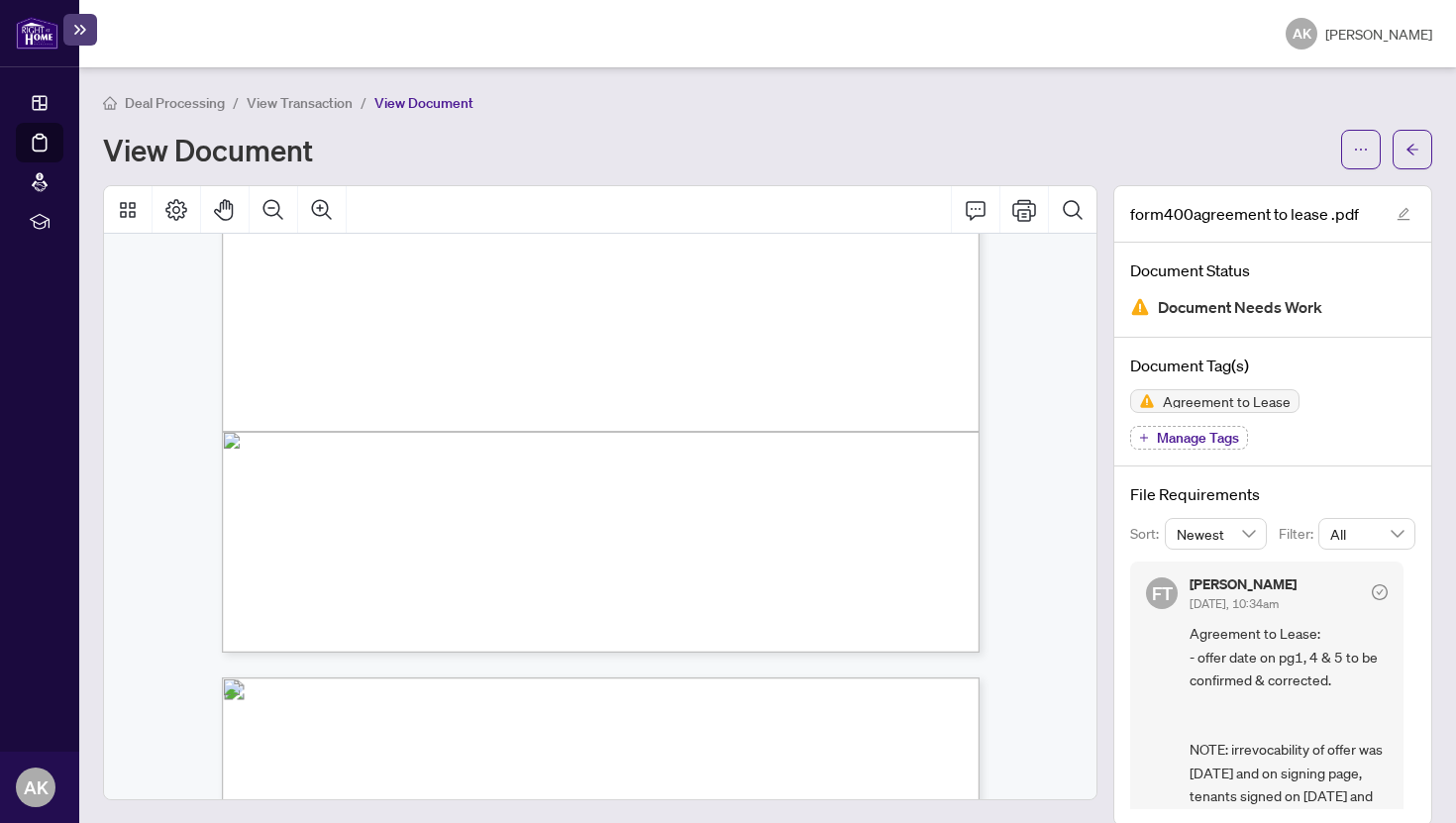 scroll, scrollTop: 582, scrollLeft: 0, axis: vertical 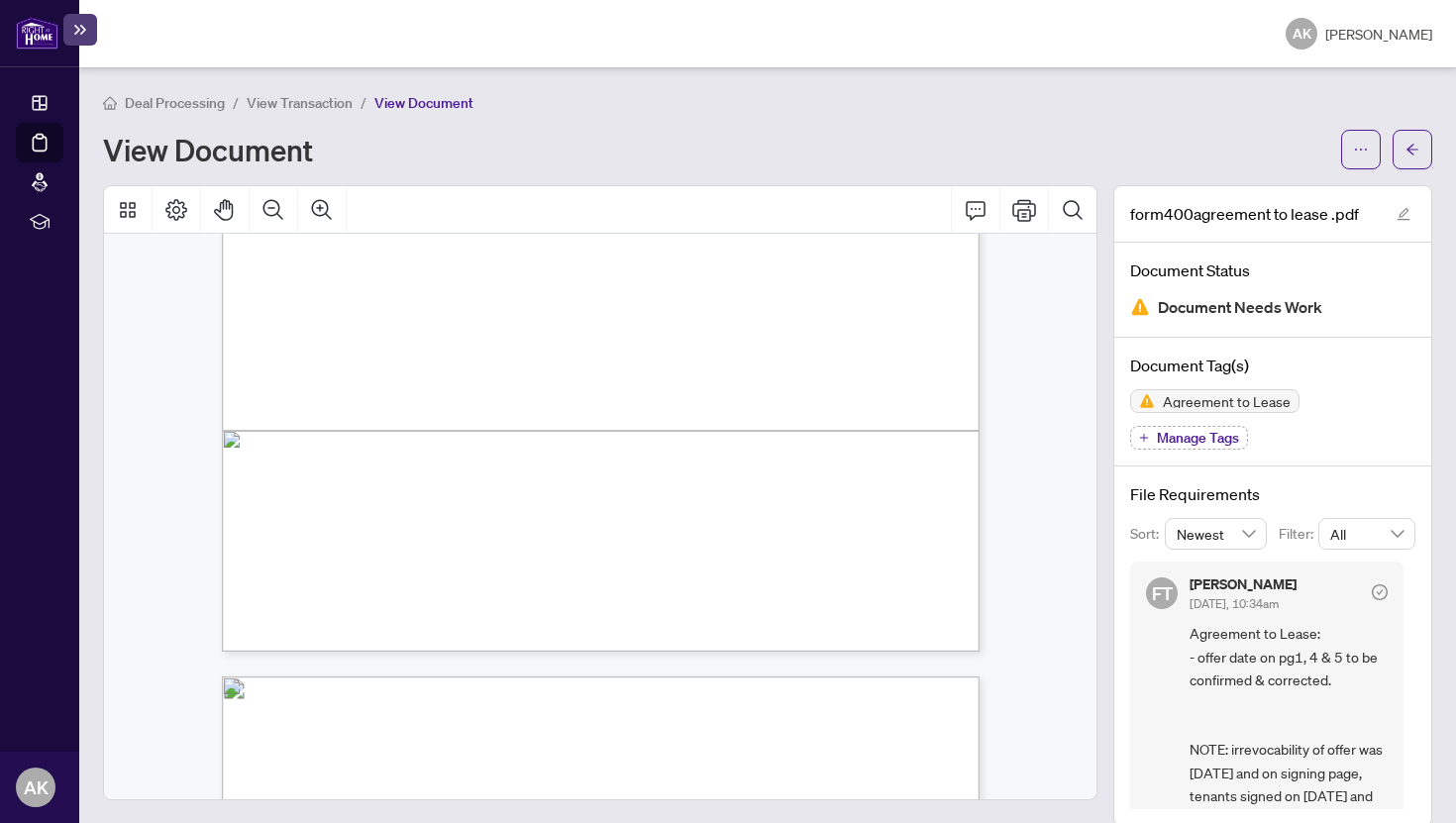 click on "Form 400 Revised [DATE]  Page 1 of 4
The trademarks REALTOR®, REALTORS®, MLS®, Multiple Listing Services® and associated logos are owned or controlled by  The Canadian Real Estate Association (CREA) and identify the real estate professionals who are members of CREA and the  quality of services they provide. Used under license.
© 2025, Ontario Real Estate Association (“[PERSON_NAME]”). All rights reserved. This form was developed by [PERSON_NAME] for the use and reproduction  by its members and licensees only. Any other use or reproduction is prohibited except with prior written consent of [PERSON_NAME]. Do not alter  when printing or reproducing the standard pre-set portion. [PERSON_NAME] bears no liability for your use of this form.
This Agreement to Lease (Agreement) dated this .............................. day of......................................................................................., 20..................
TENANT:  (Full legal names of all Tenants)
LANDLORD: (Full legal name of Landlord)
ADDRESS OF LANDLORD:" at bounding box center (492, 2162) 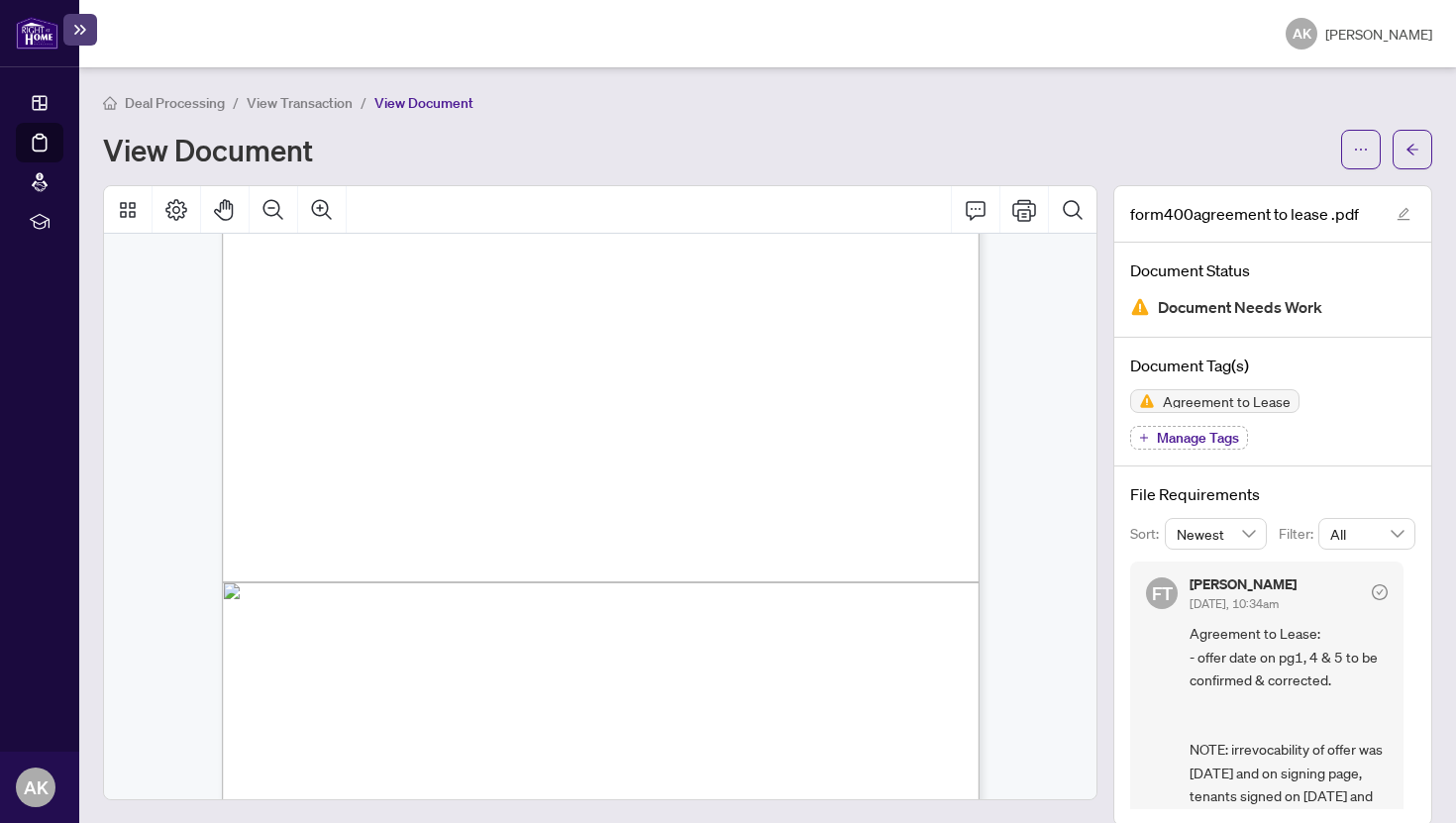 scroll, scrollTop: 4475, scrollLeft: 0, axis: vertical 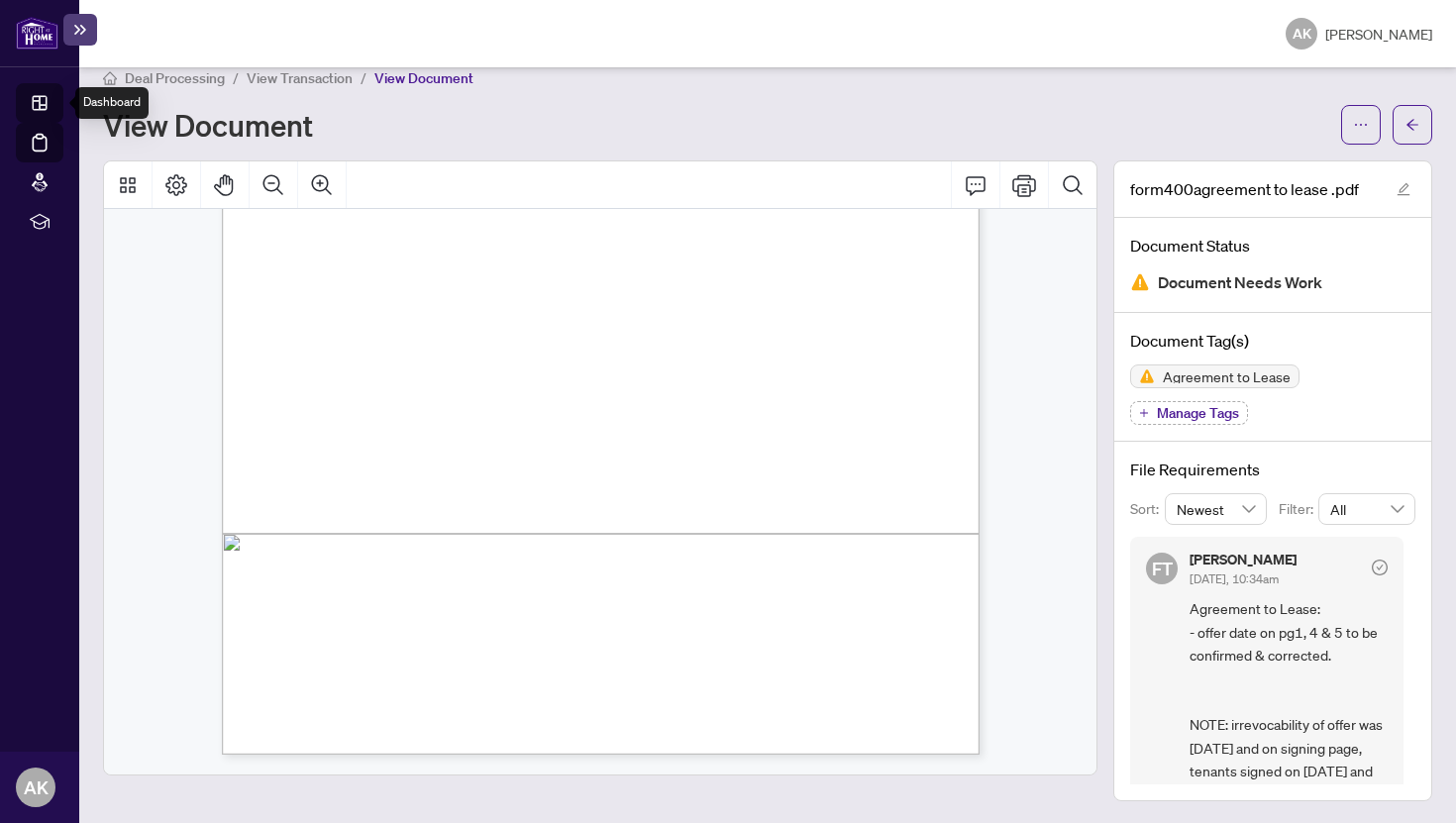 click on "Dashboard" at bounding box center [61, 106] 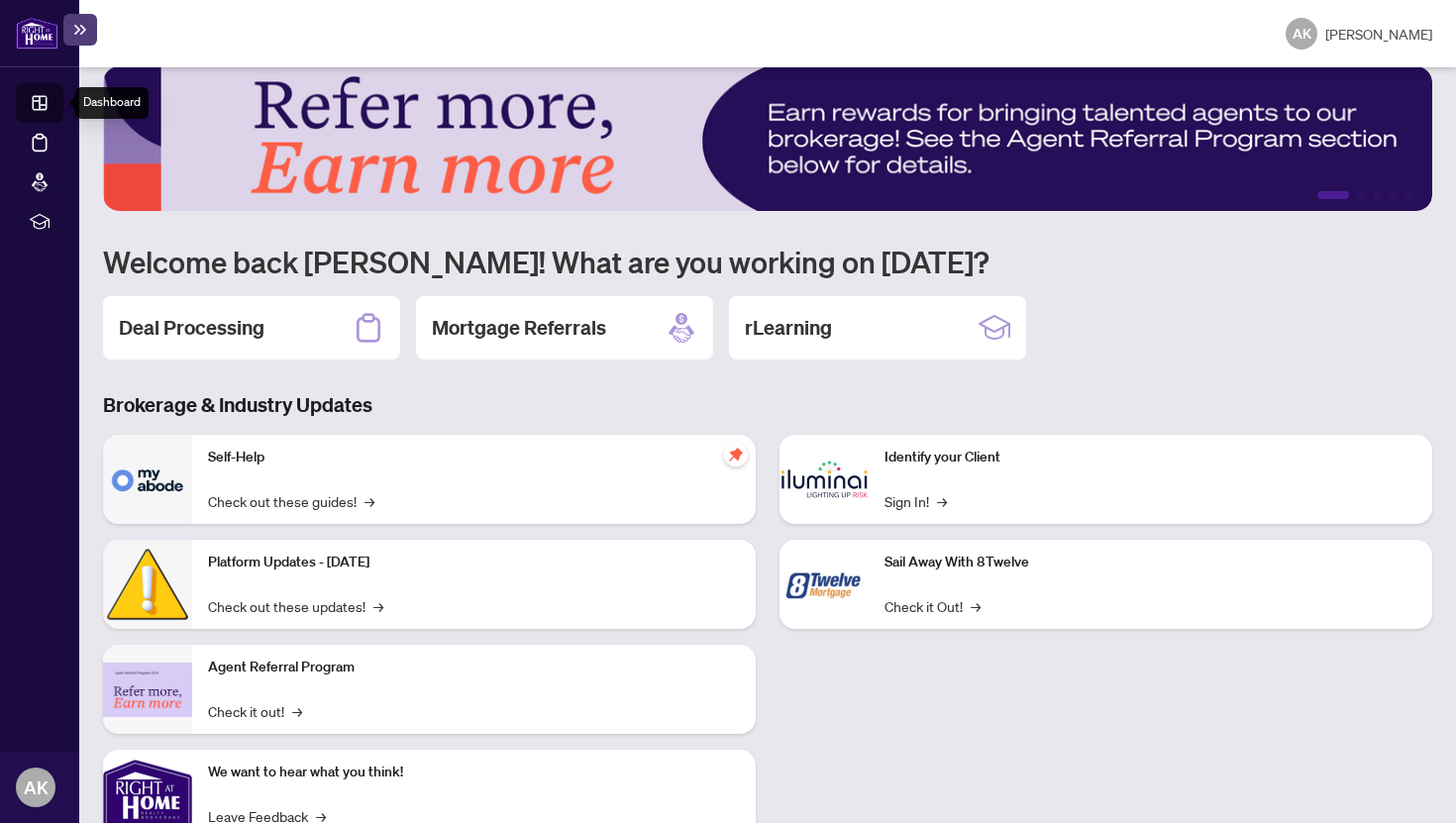click on "Dashboard" at bounding box center (61, 106) 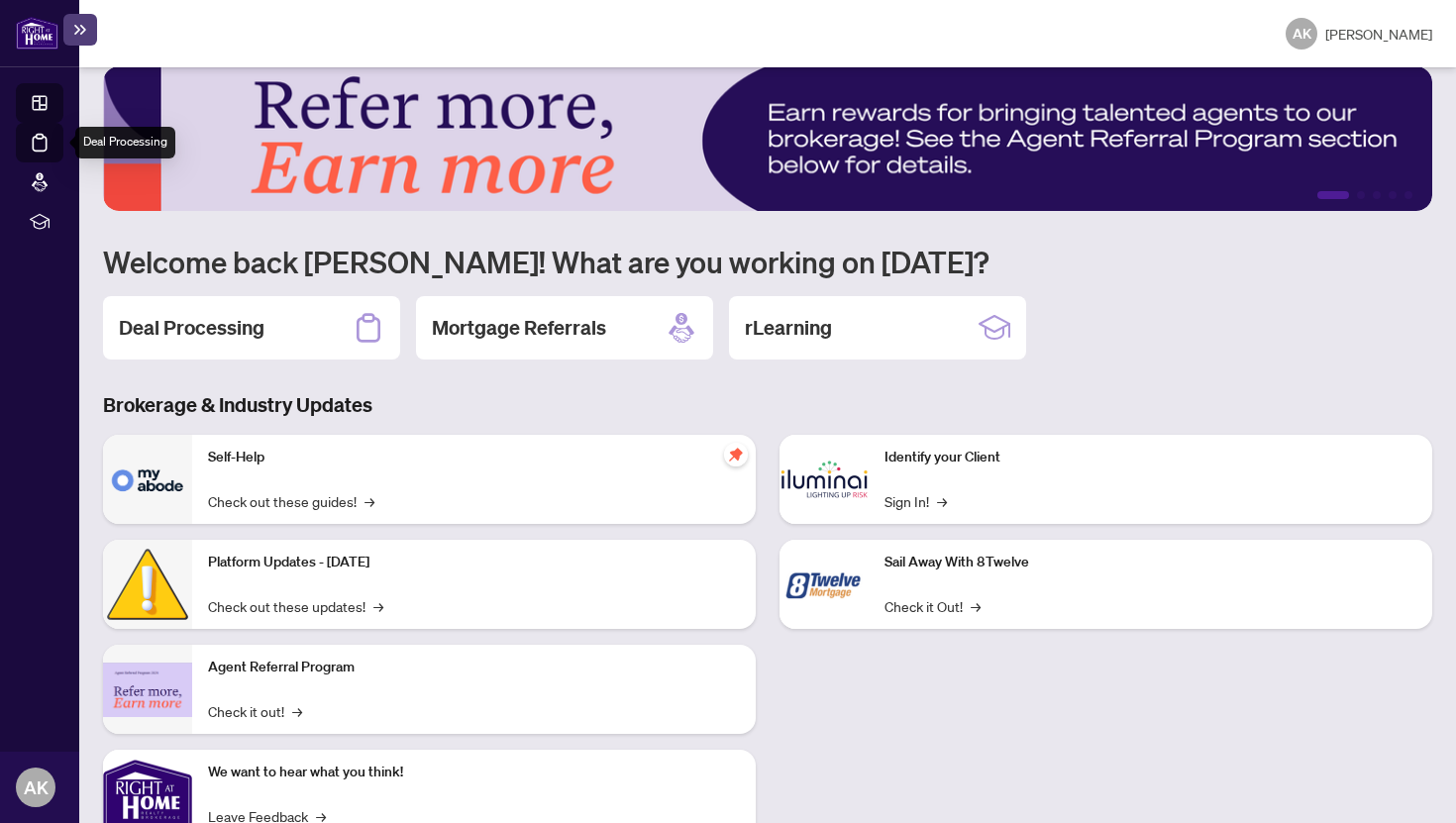 click on "Deal Processing" at bounding box center (62, 156) 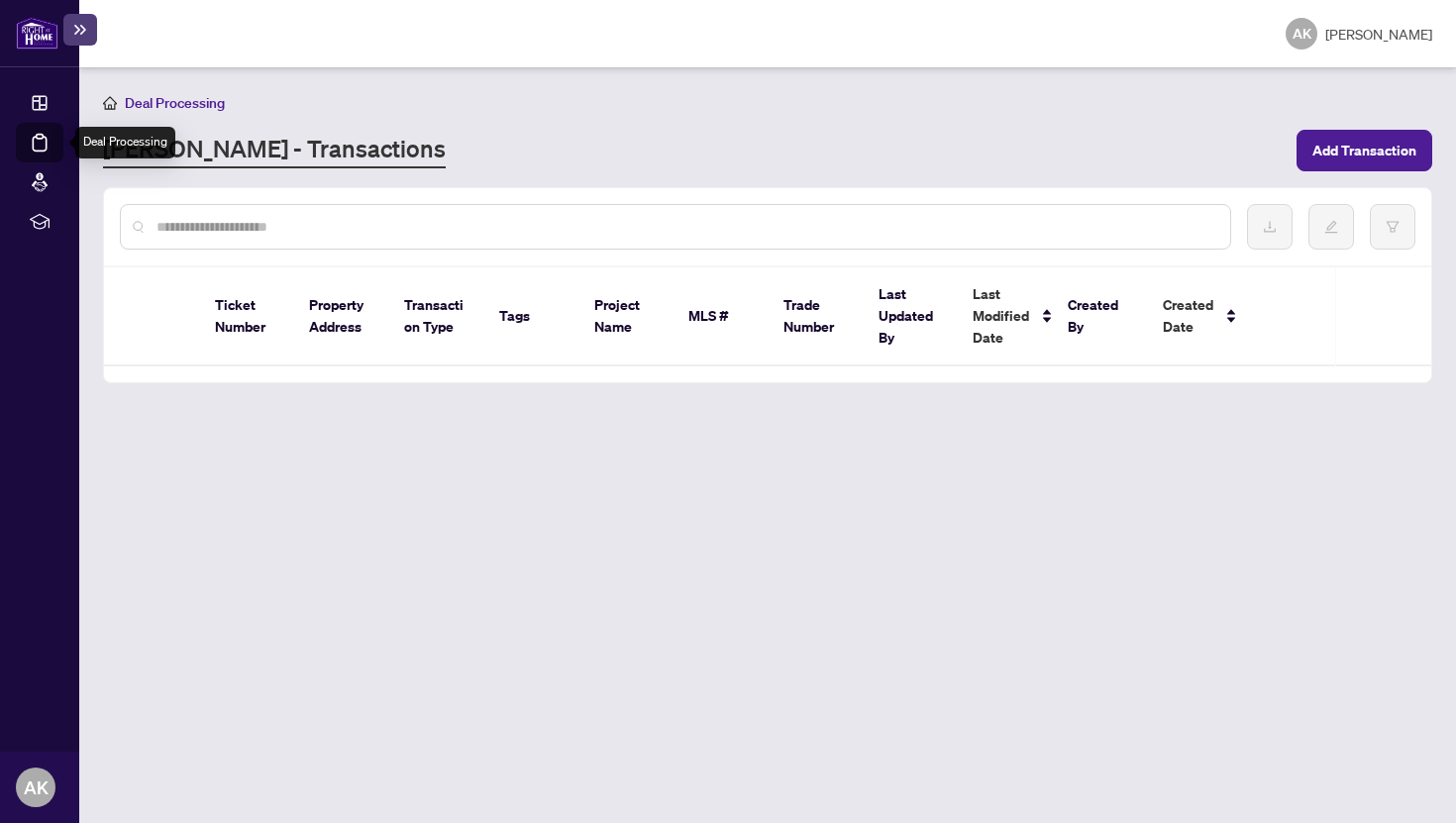 scroll, scrollTop: 0, scrollLeft: 0, axis: both 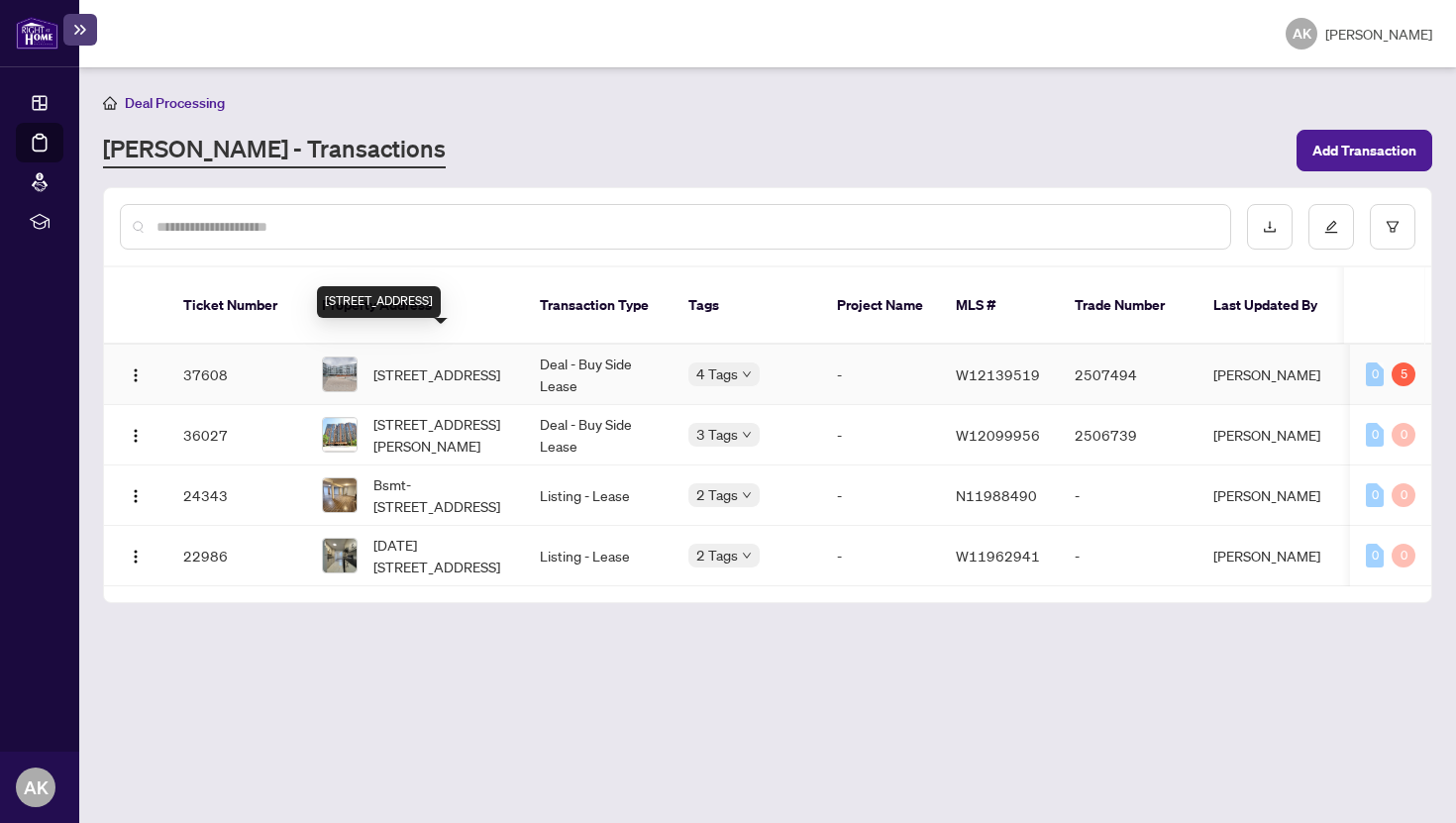 click on "[STREET_ADDRESS]" at bounding box center [437, 374] 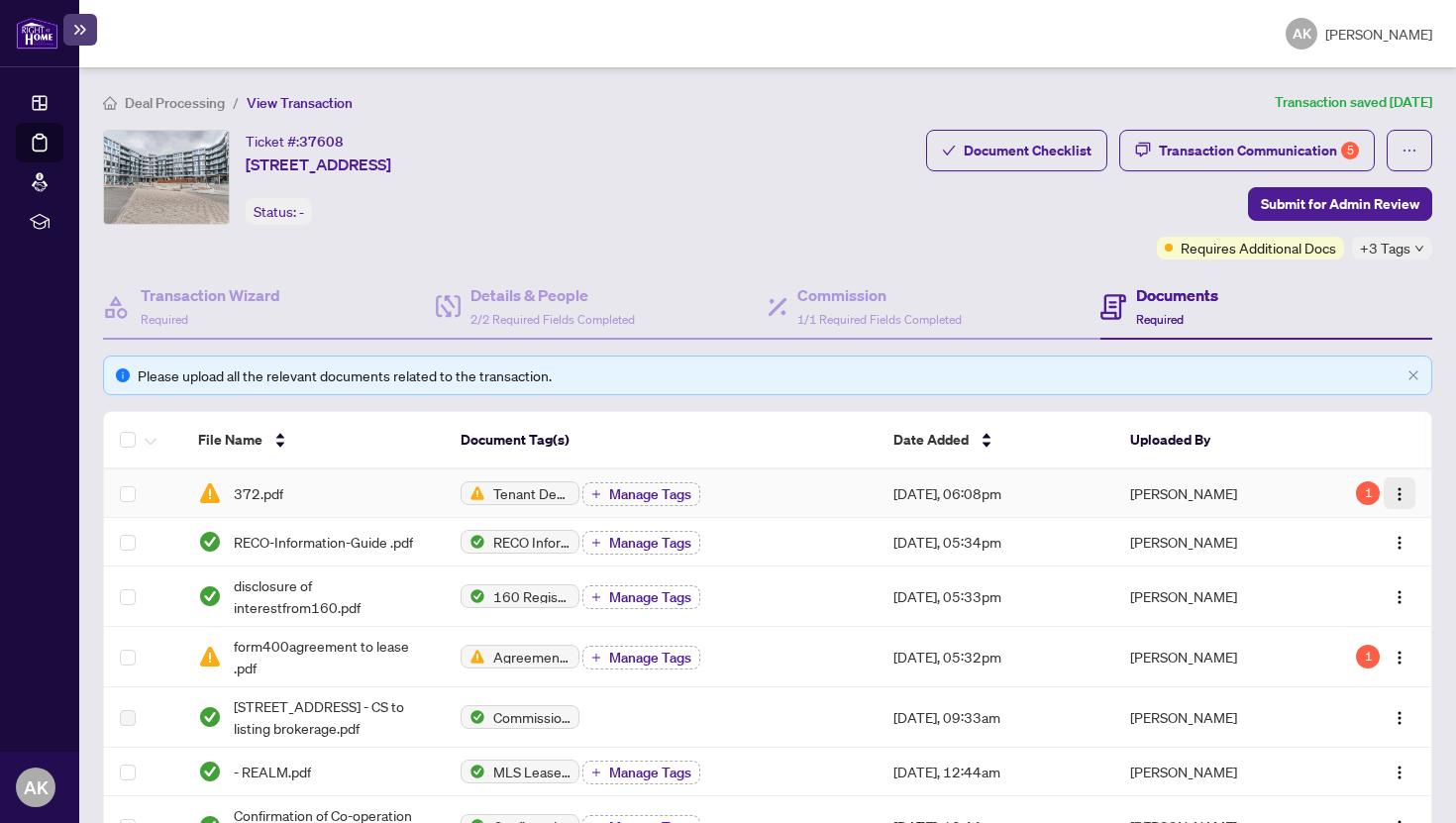 click at bounding box center (1400, 494) 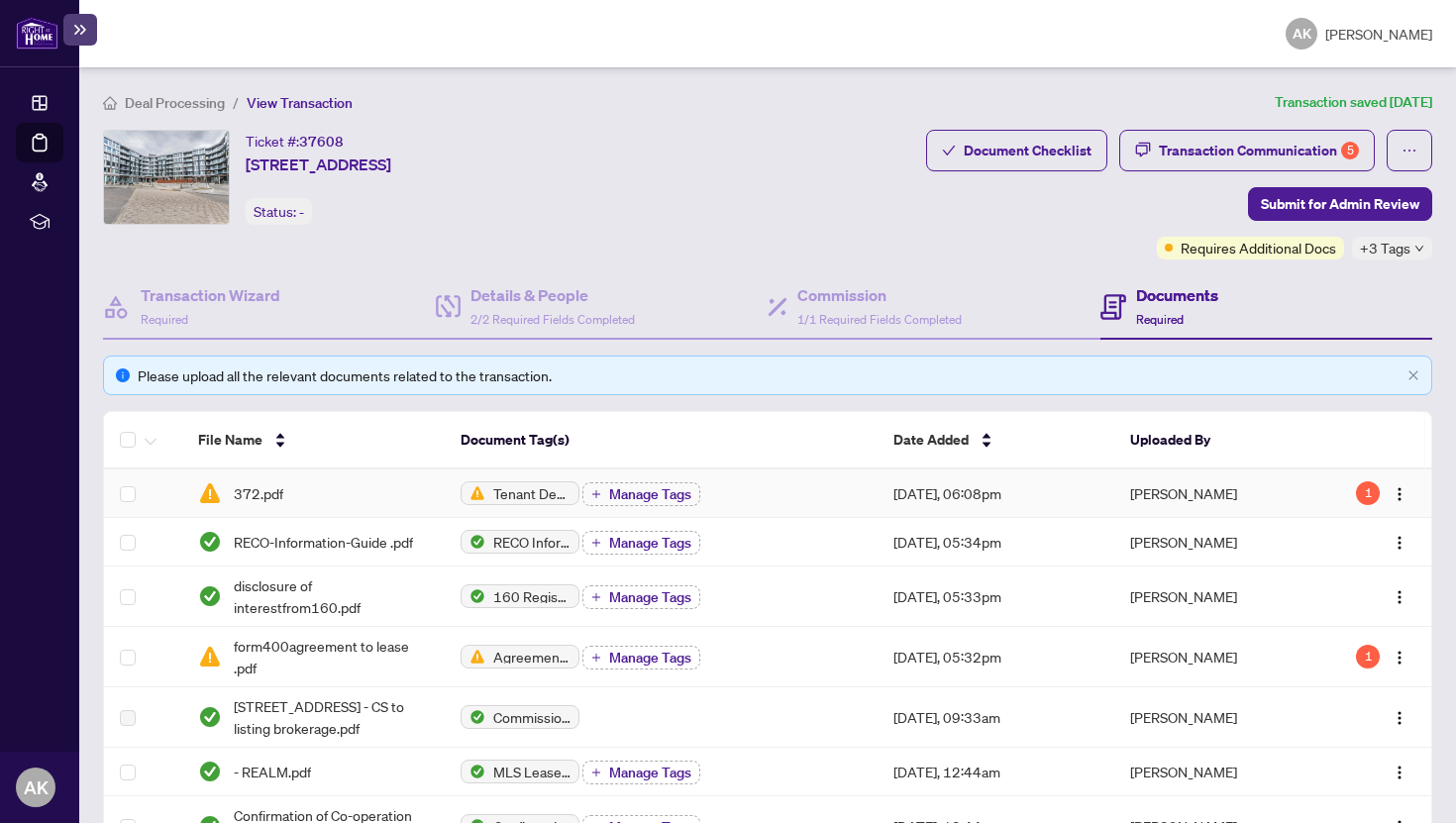 click on "[PERSON_NAME]" at bounding box center (1212, 493) 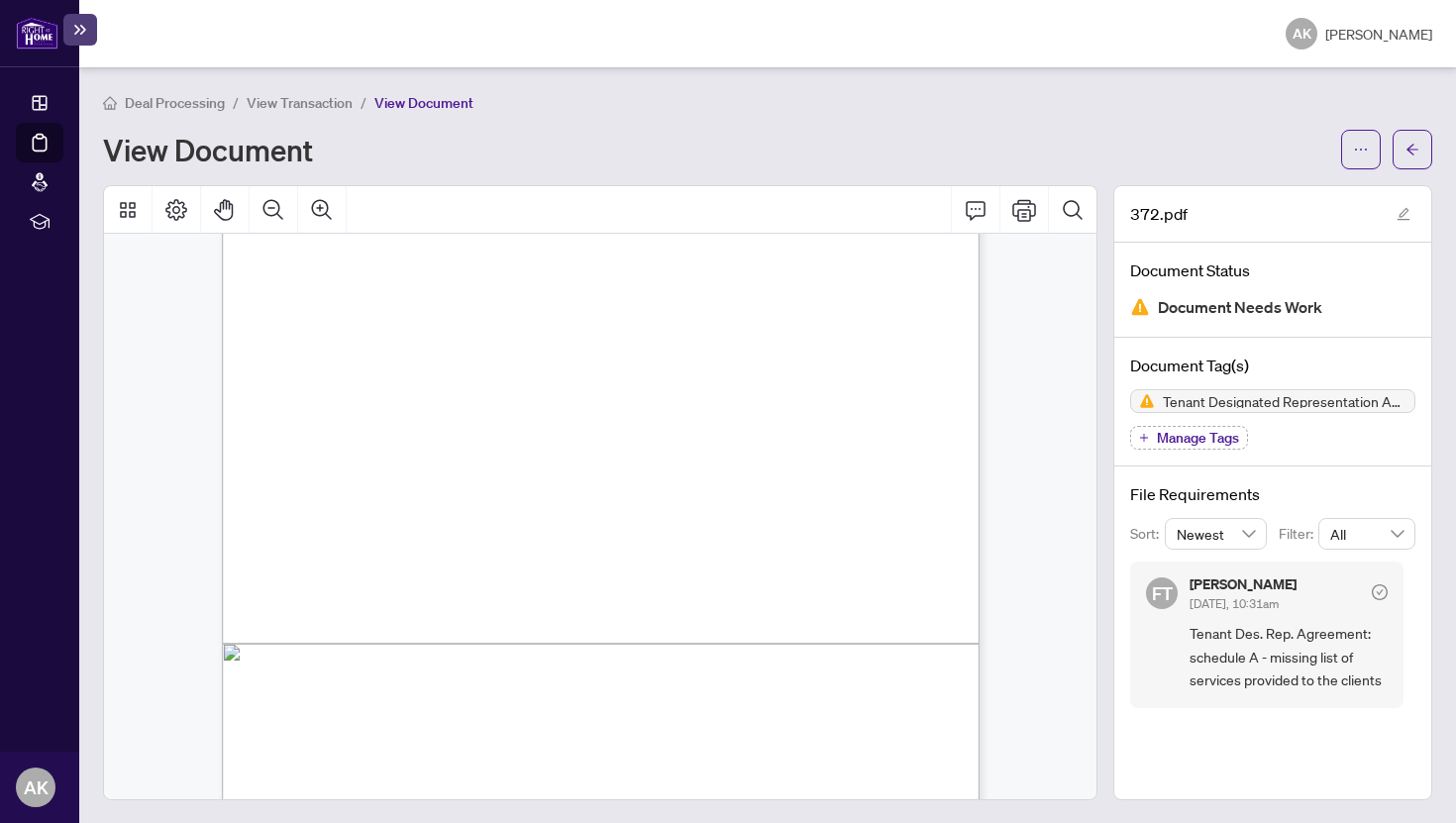 scroll, scrollTop: 2387, scrollLeft: 0, axis: vertical 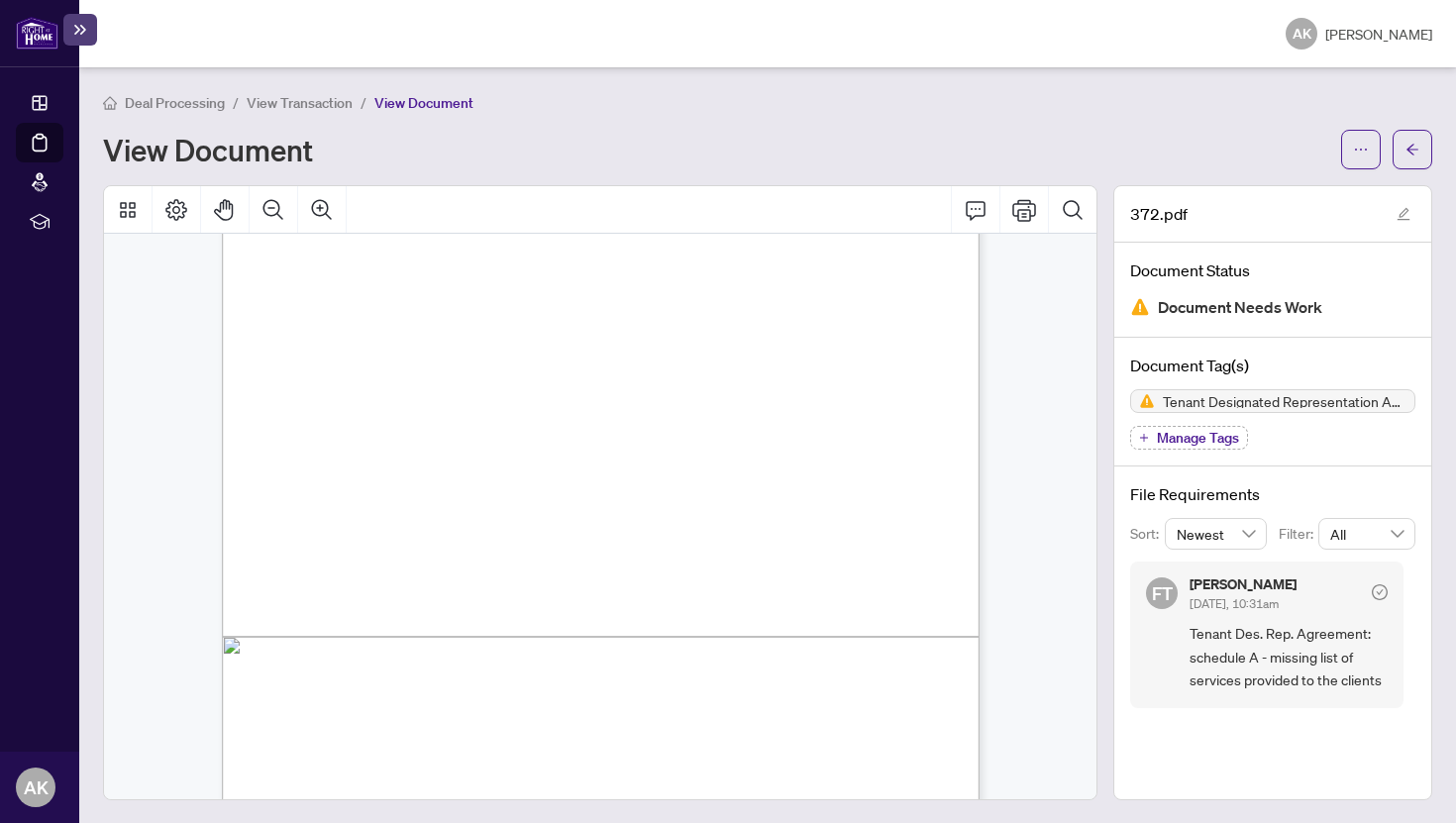 click on "Right at Home Realty operates as a Designated Representative Brokerage meaning Designated
Representative named in this agreement represents the interests of the Client(s) and the
Brokerage and the Designated Representation Agreement owe the Client duties as described below:
It is the brokerage’s duty to:
- protect each client’s confidential information, including ensuring that a designated
representative does not disclose any confidential information of the designated representative’s
client to any other agent employed by the brokerage or other person, unless the disclosure is
authorized by the client or required by law;
– treat the interests of all the brokerage’s clients that have entered into designated
representation agreements in an objective and impartial manner;
– supervise every designated representative to ensure they fulfill their duties under the
designated representation agreement; and
the client so agrees.
It is the designated representative’s duty to:" at bounding box center [492, -146] 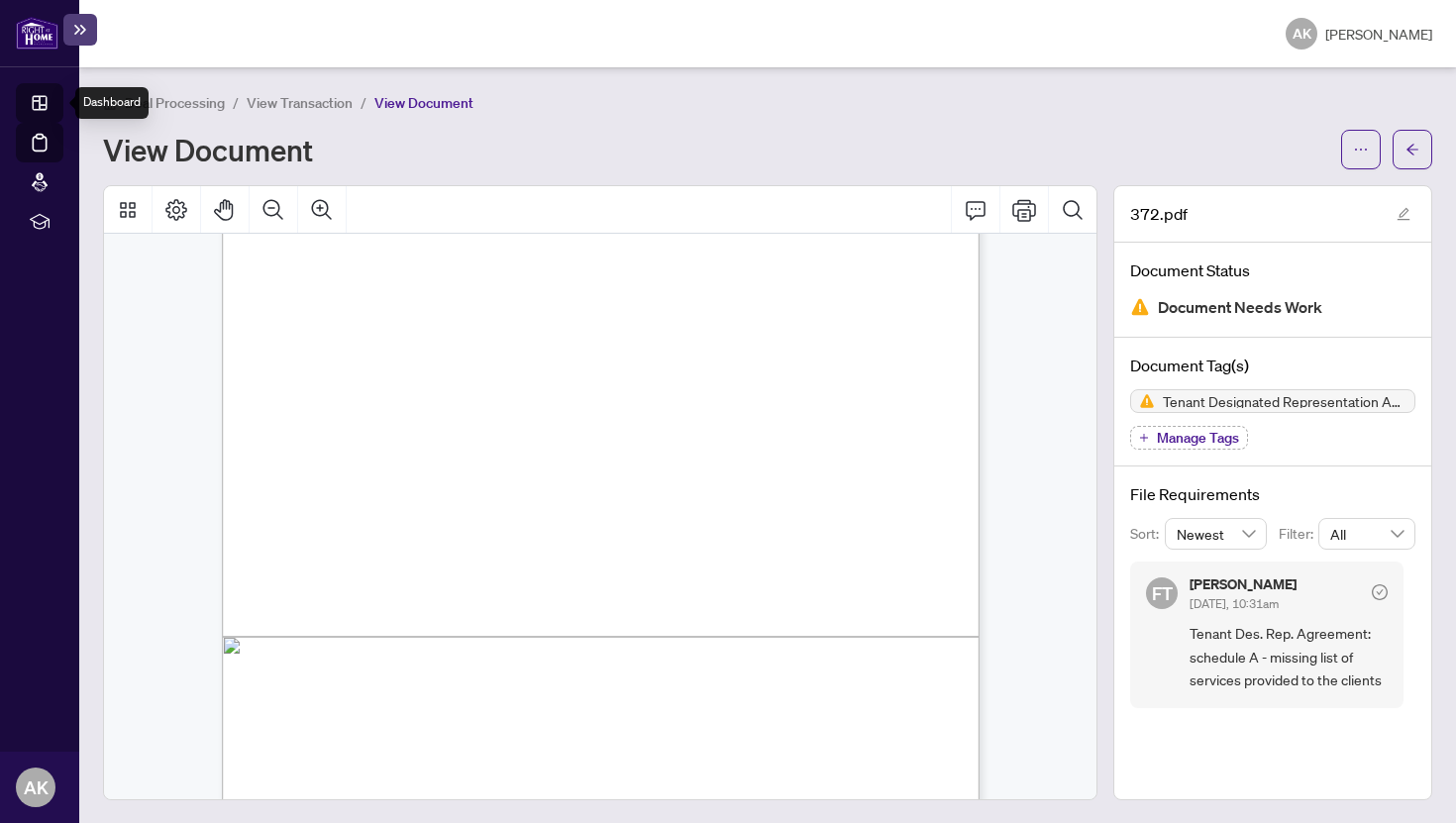 click on "Dashboard" at bounding box center [61, 106] 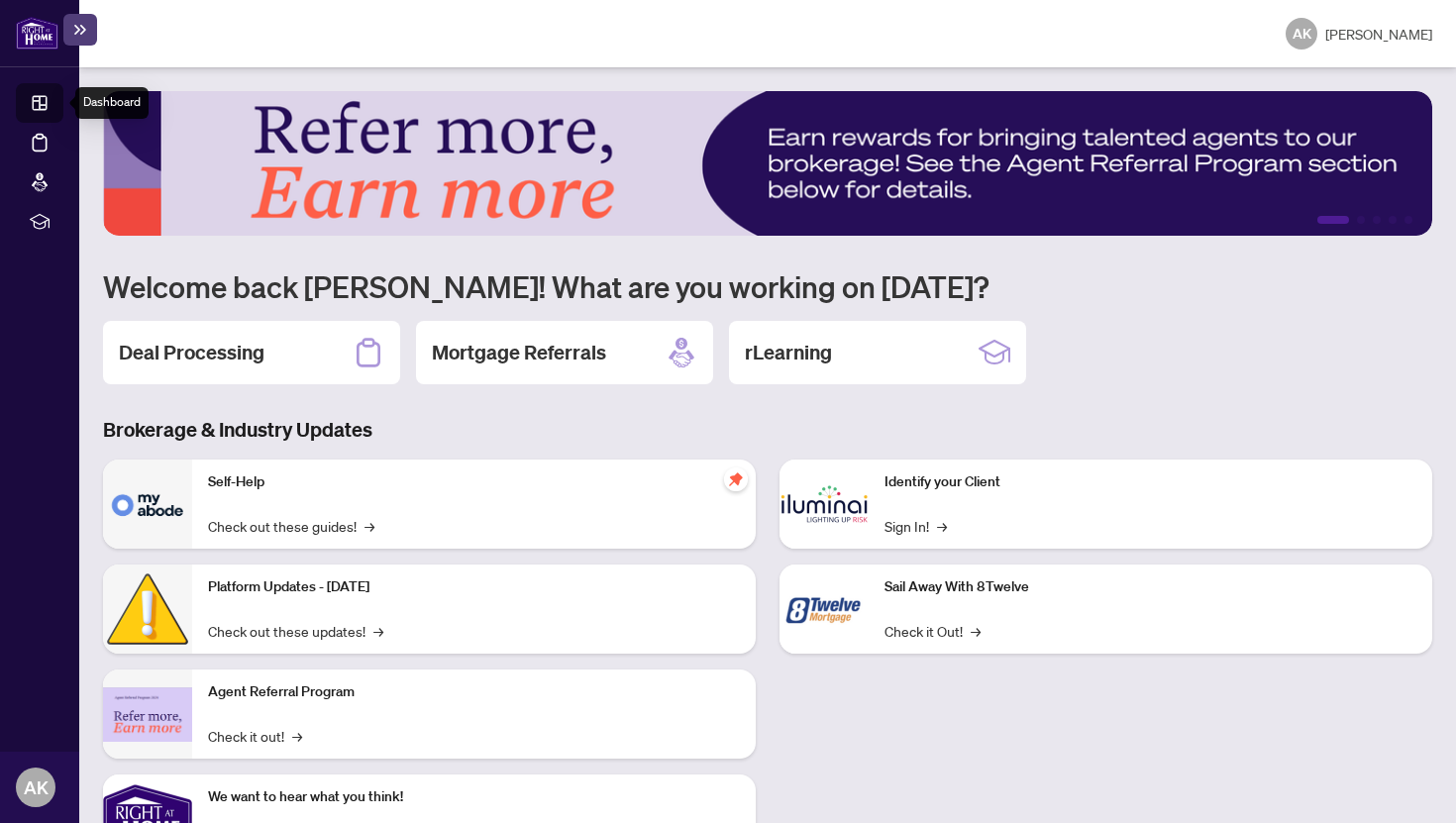 click on "Dashboard" at bounding box center (61, 106) 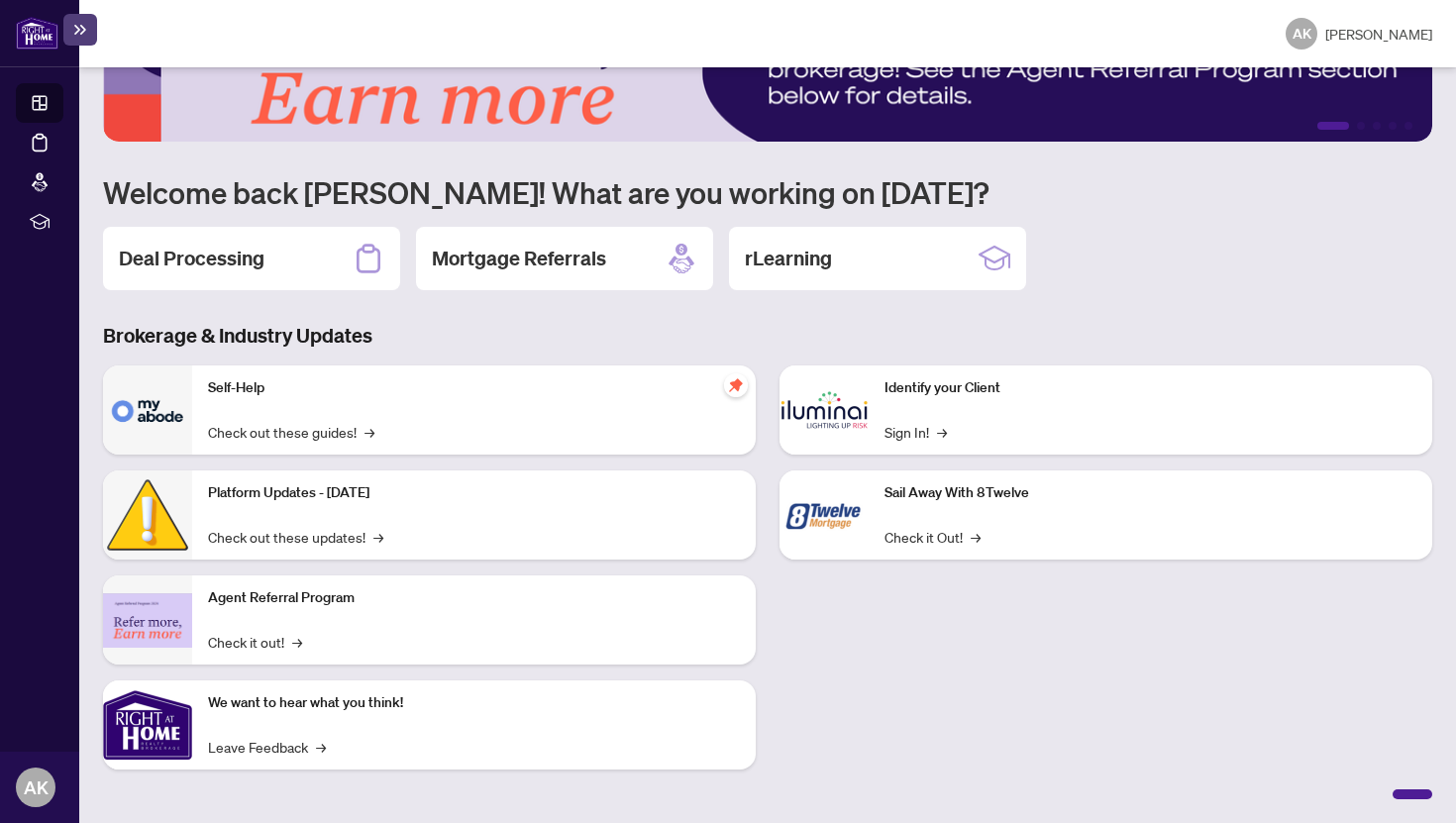 scroll, scrollTop: 0, scrollLeft: 0, axis: both 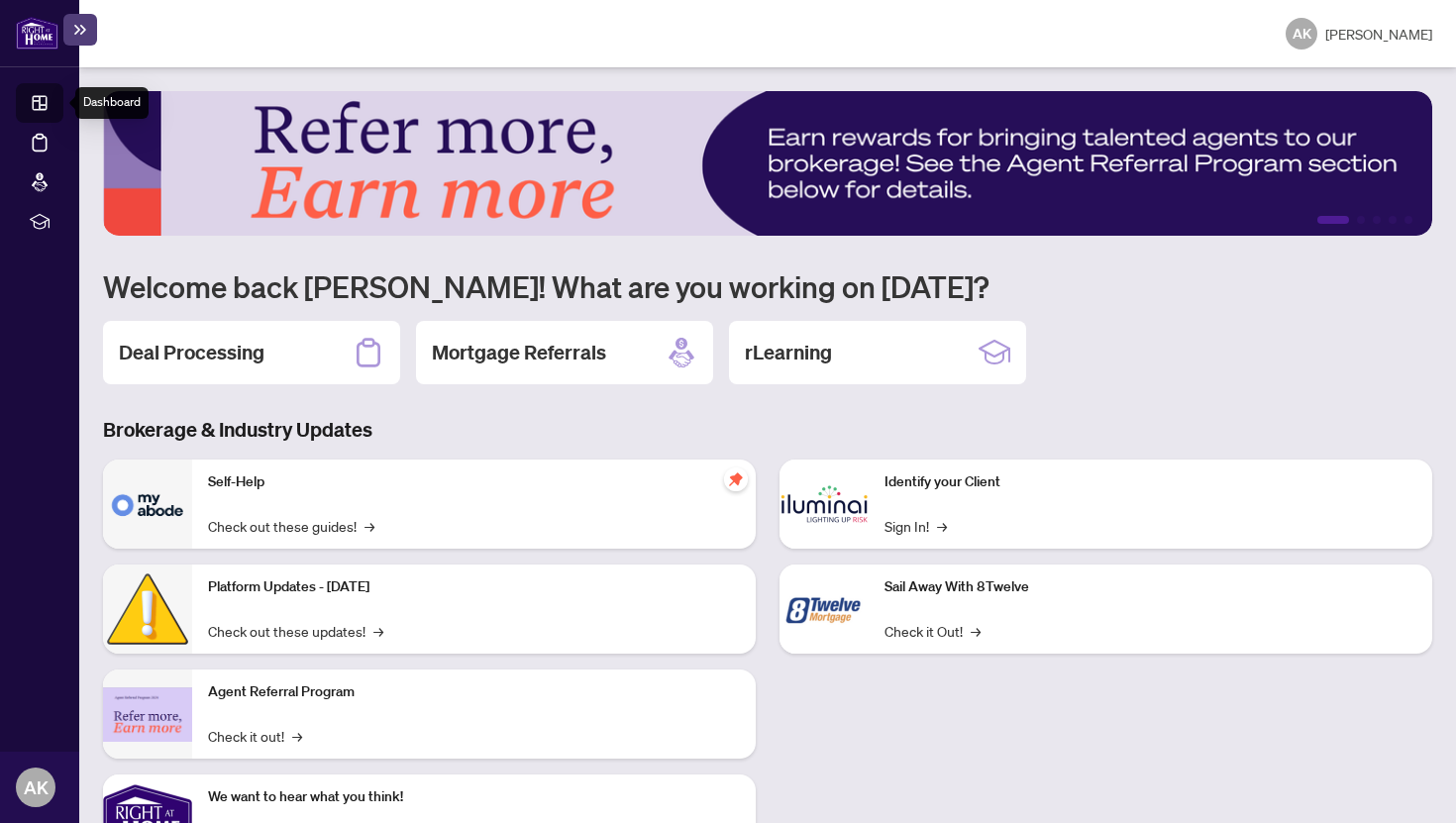 click on "Dashboard" at bounding box center [61, 106] 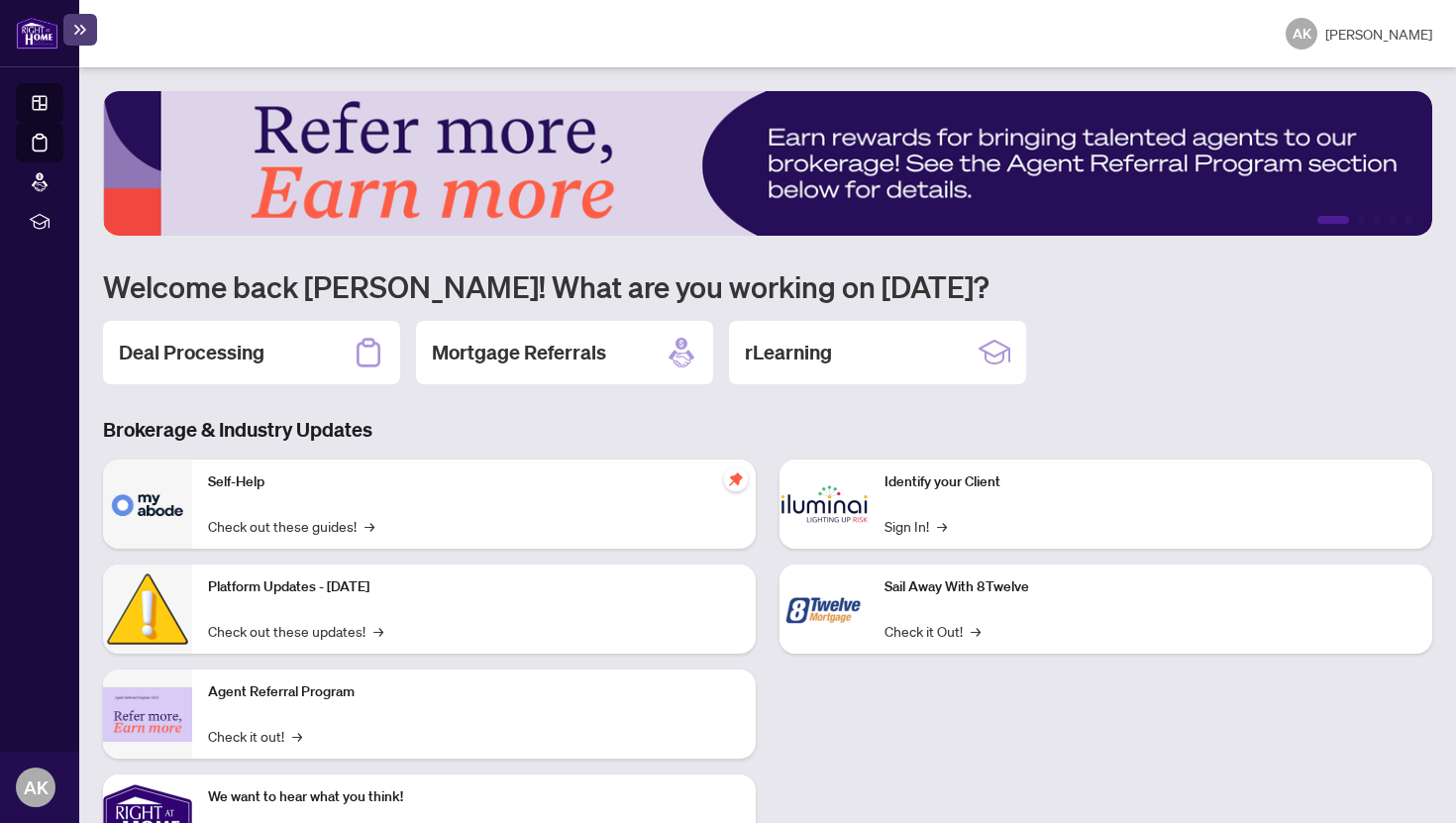 click on "Deal Processing" at bounding box center (62, 156) 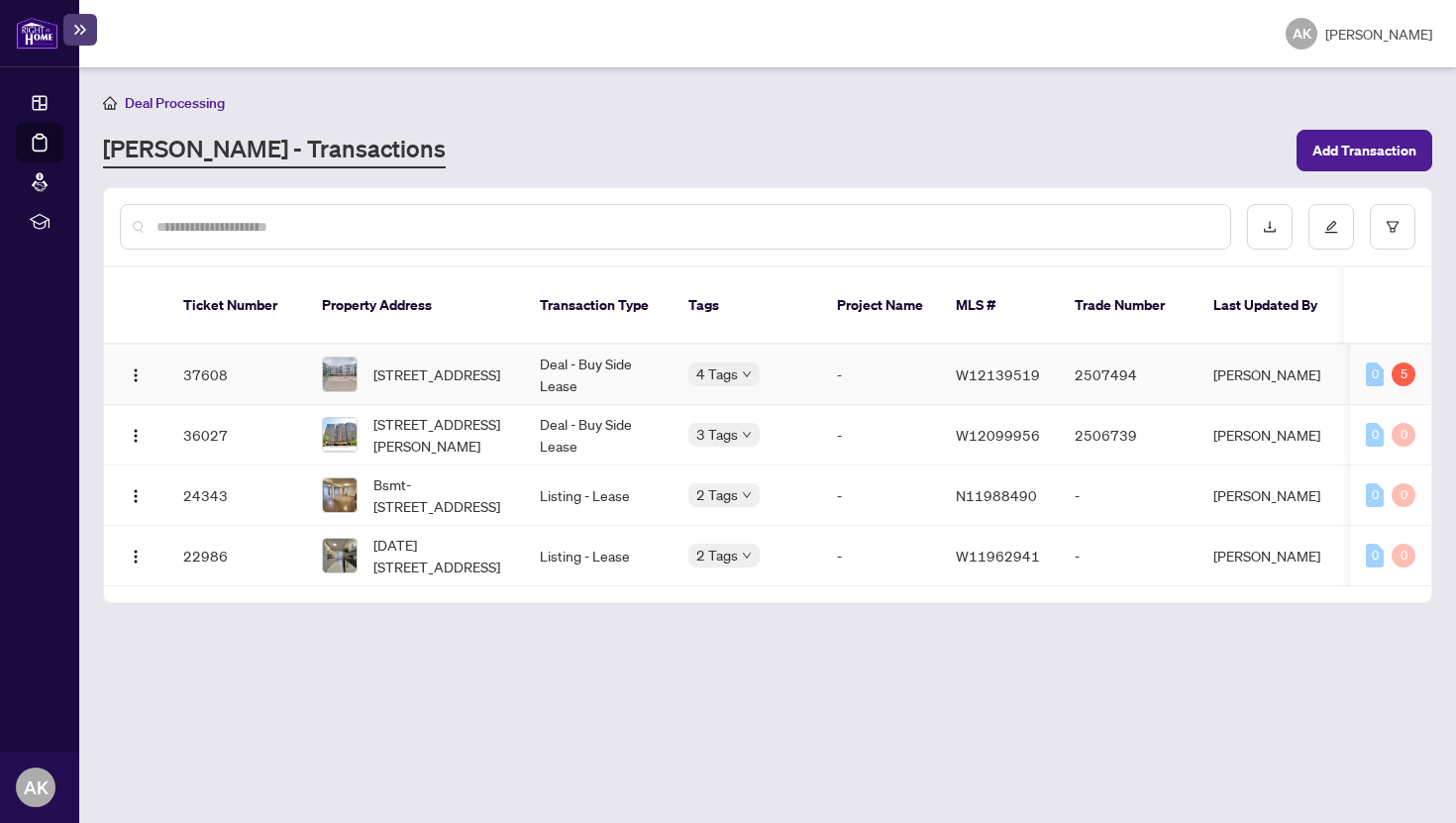 click on "[PERSON_NAME]" at bounding box center (1272, 374) 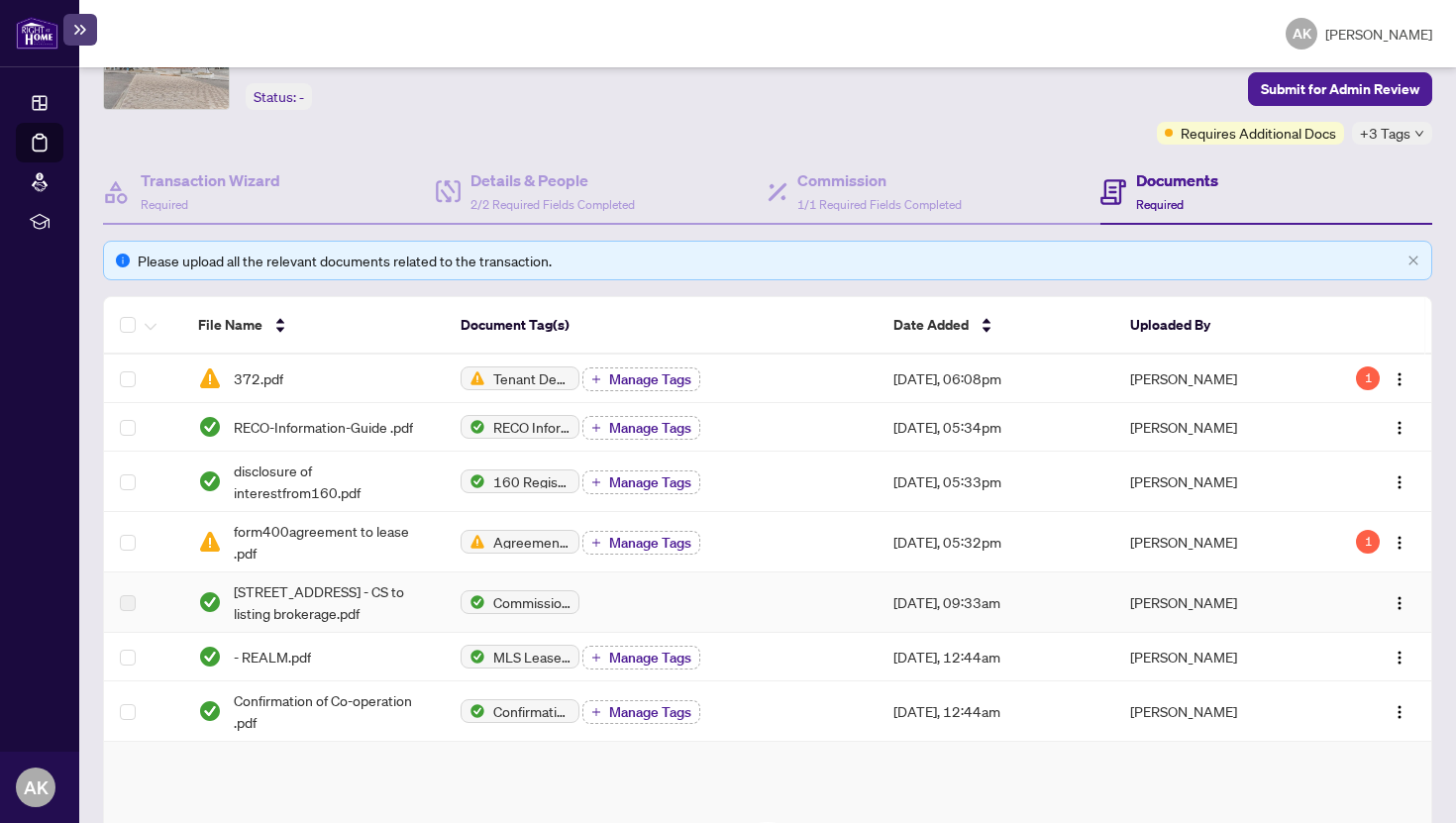 scroll, scrollTop: 117, scrollLeft: 0, axis: vertical 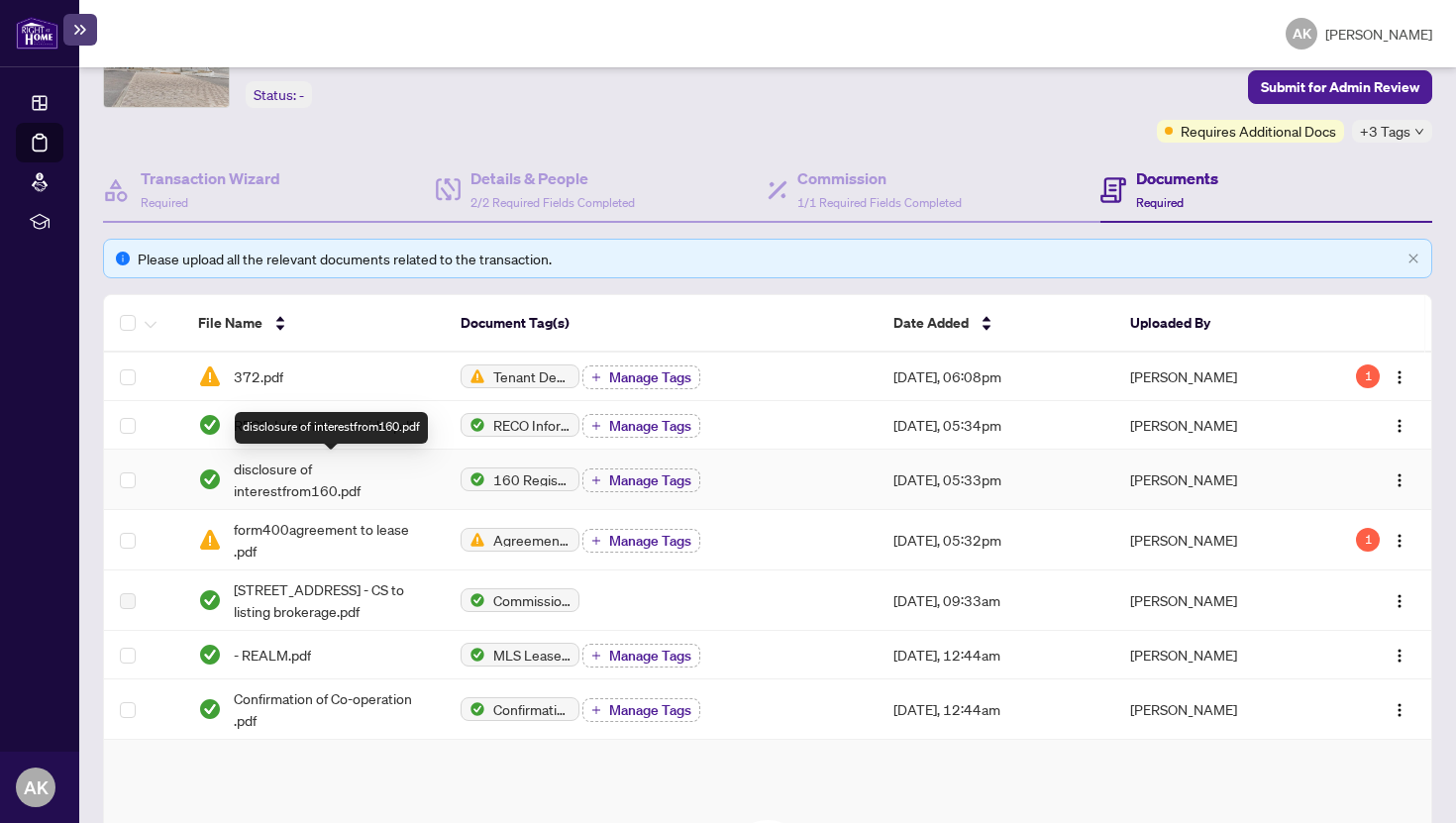 click on "disclosure of interestfrom160.pdf" at bounding box center [331, 479] 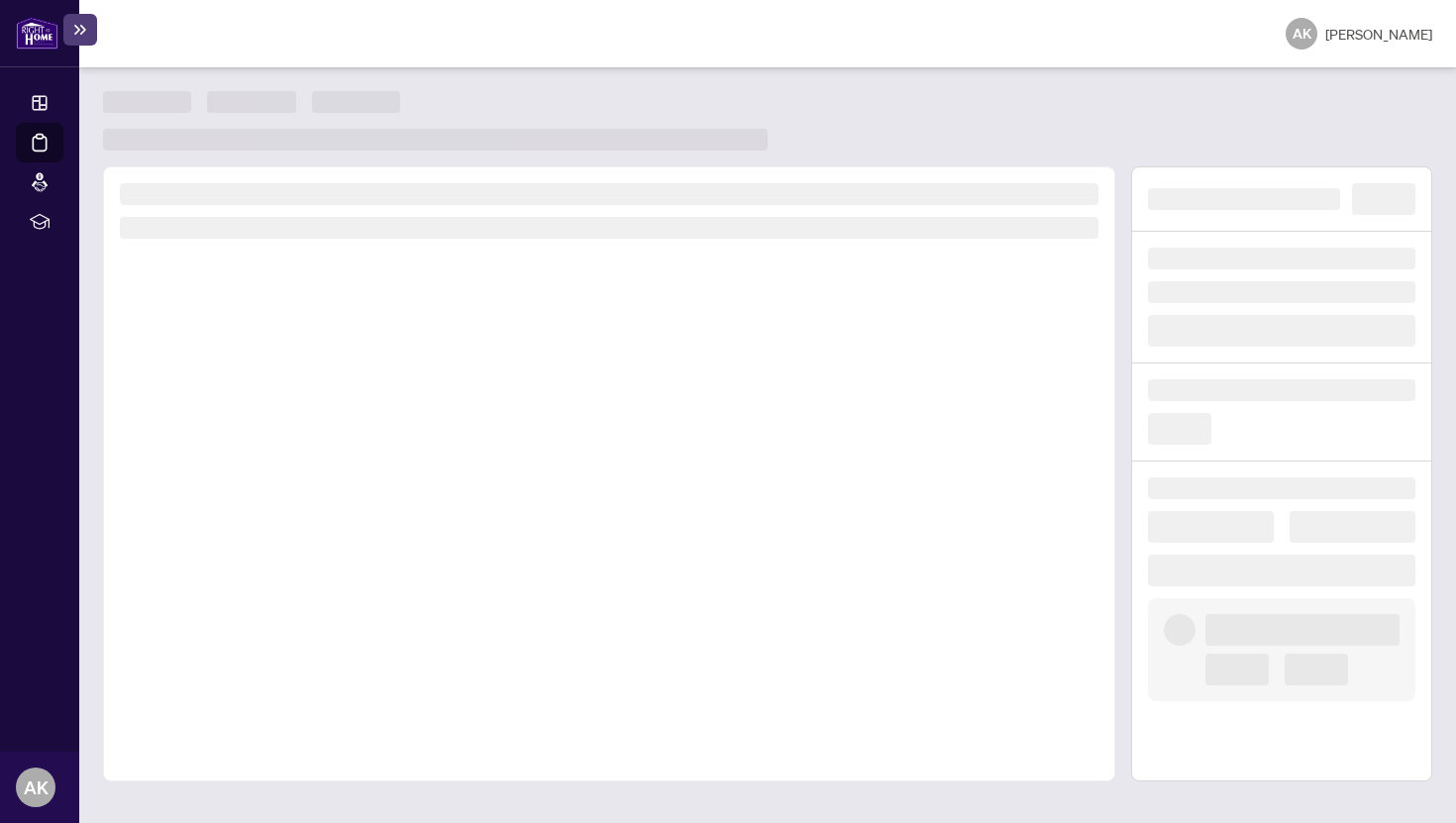 scroll, scrollTop: 0, scrollLeft: 0, axis: both 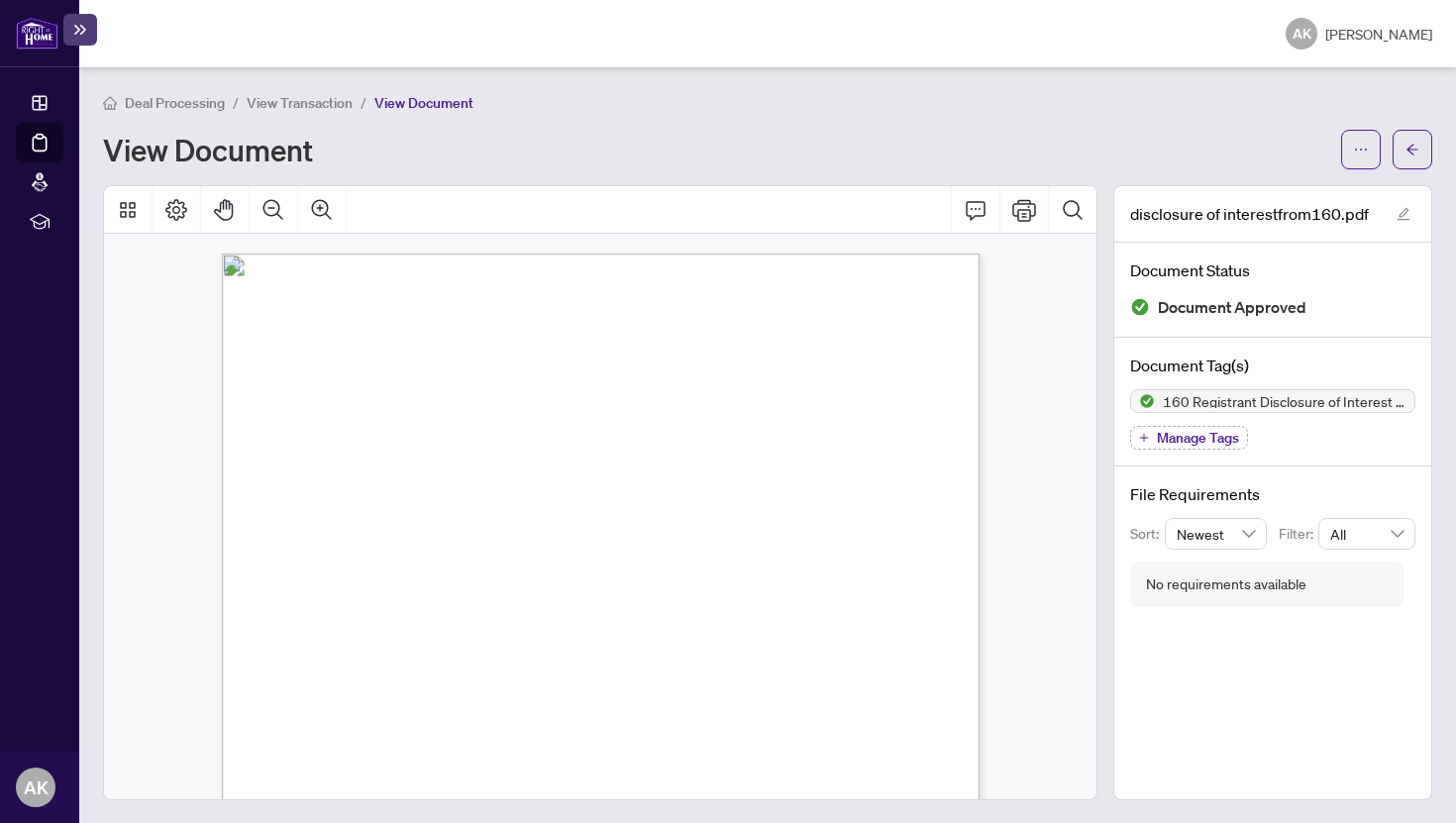click on "Form 160 Revised 2024  Page 1 of 1
The trademarks REALTOR®, REALTORS®, MLS®, Multiple Listing Services® and associated logos are owned or controlled by  The Canadian Real Estate Association (CREA) and identify the real estate professionals who are members of CREA and the  quality of services they provide. Used under license.
© 2025, Ontario Real Estate Association (“[PERSON_NAME]”). All rights reserved. This form was developed by [PERSON_NAME] for the use and reproduction  by its members and licensees only. Any other use or reproduction is prohibited except with prior written consent of [PERSON_NAME]. Do not alter  when printing or reproducing the standard pre-set portion. [PERSON_NAME] bears no liability for your use of this form.
Registrant Disclosure of Interest
Acquisition of Property  Form 160
for use in the Province of Ontario
This statement is made in accordance with the requirements of the Trust in Real Estate Services Act, 2002 ([PERSON_NAME]).
(Name of Registrant)
(Salesperson/Broker/Broker of Record)  (Name of Brokerage)" at bounding box center (492, 734) 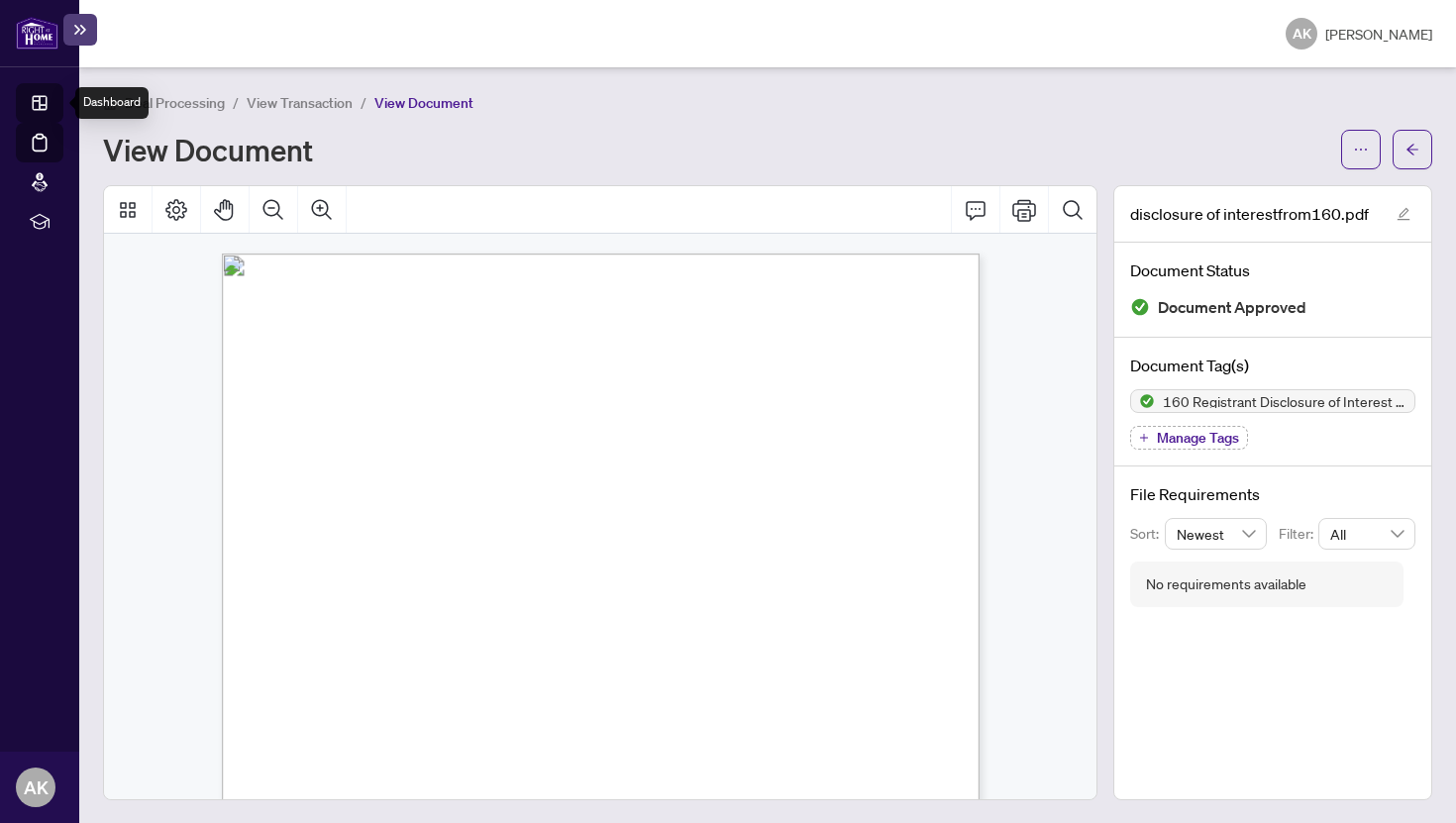 click on "Dashboard" at bounding box center (61, 106) 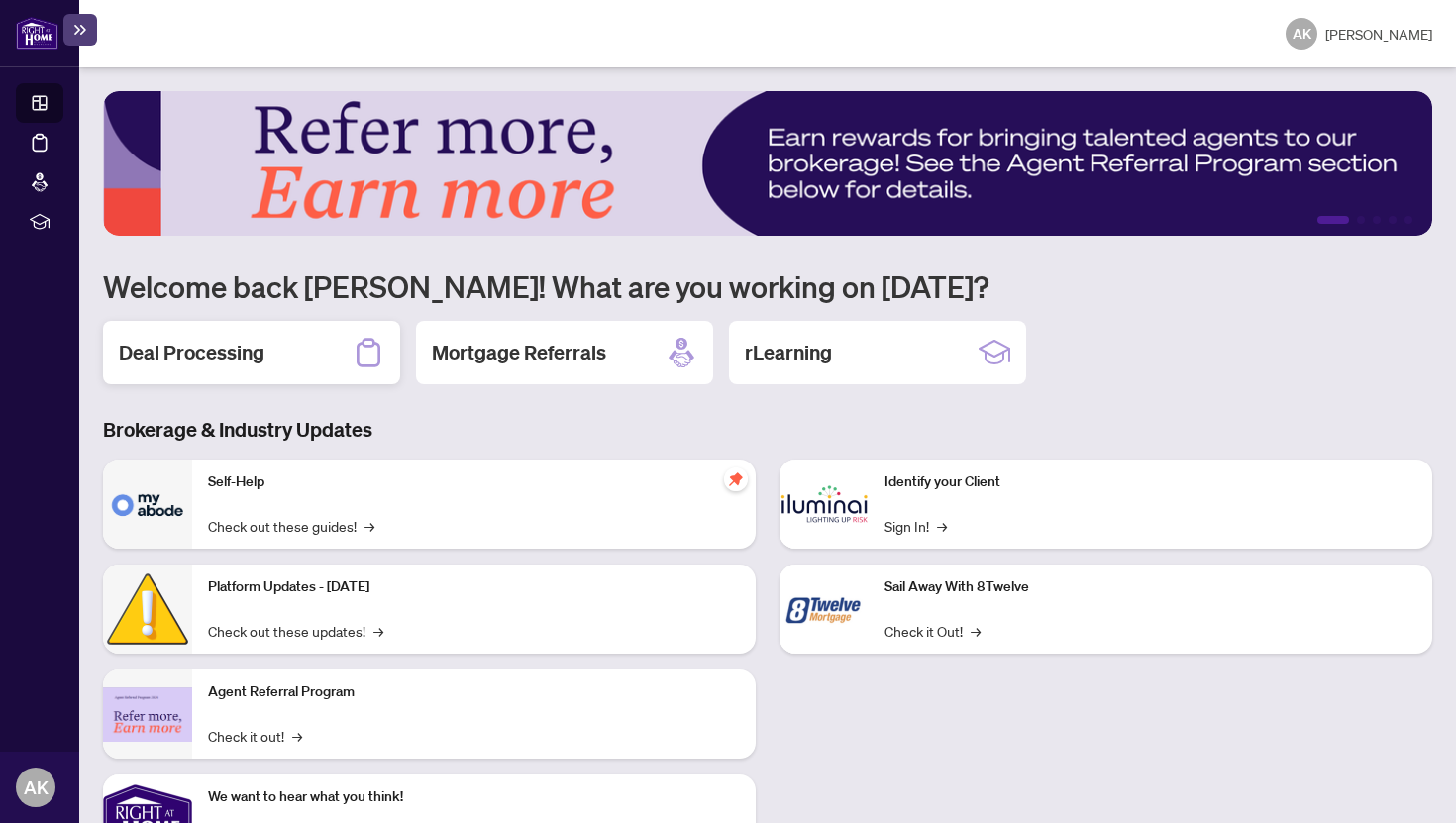 click on "Deal Processing" at bounding box center (252, 353) 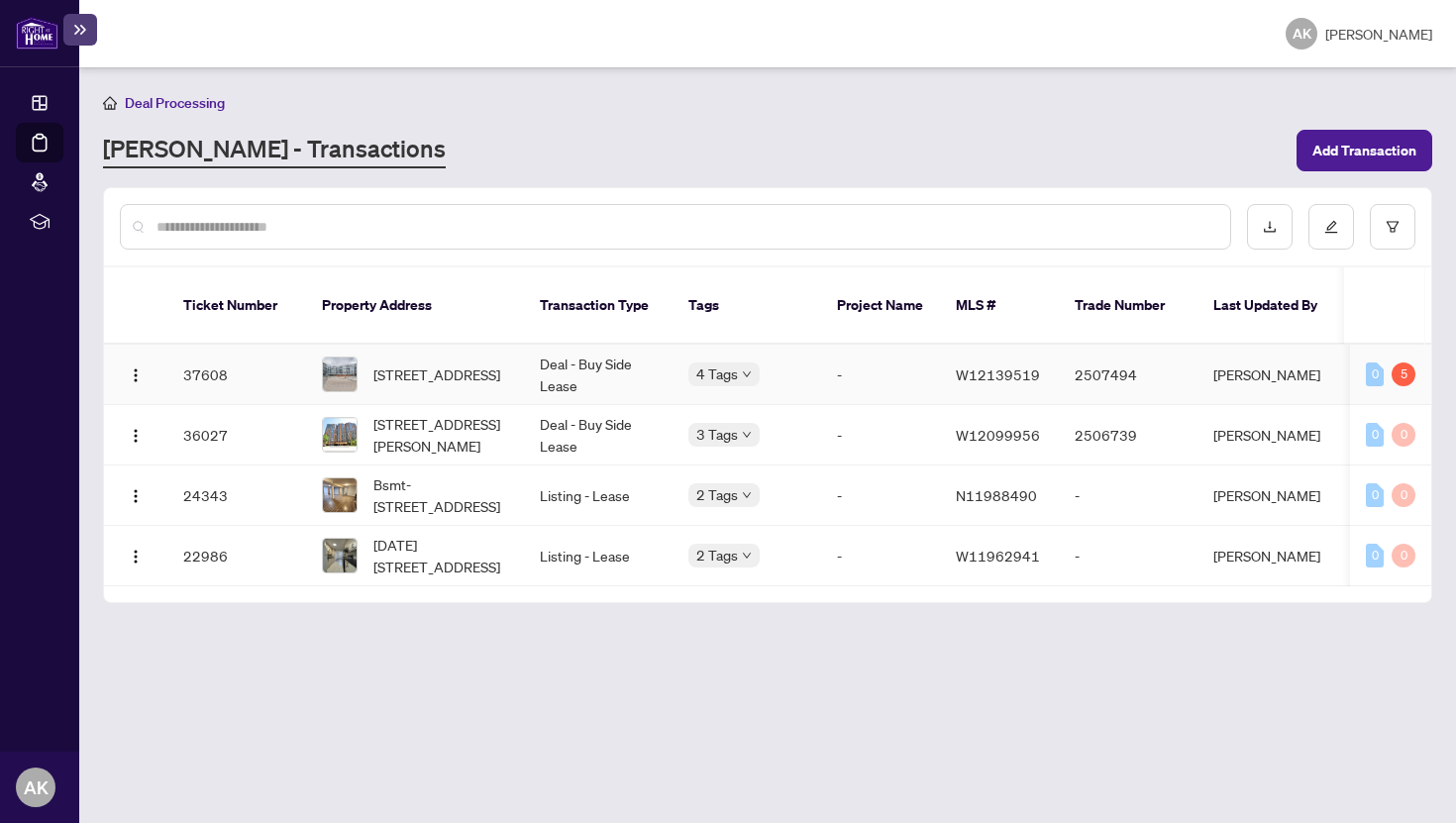 click on "Deal - Buy Side Lease" at bounding box center [598, 374] 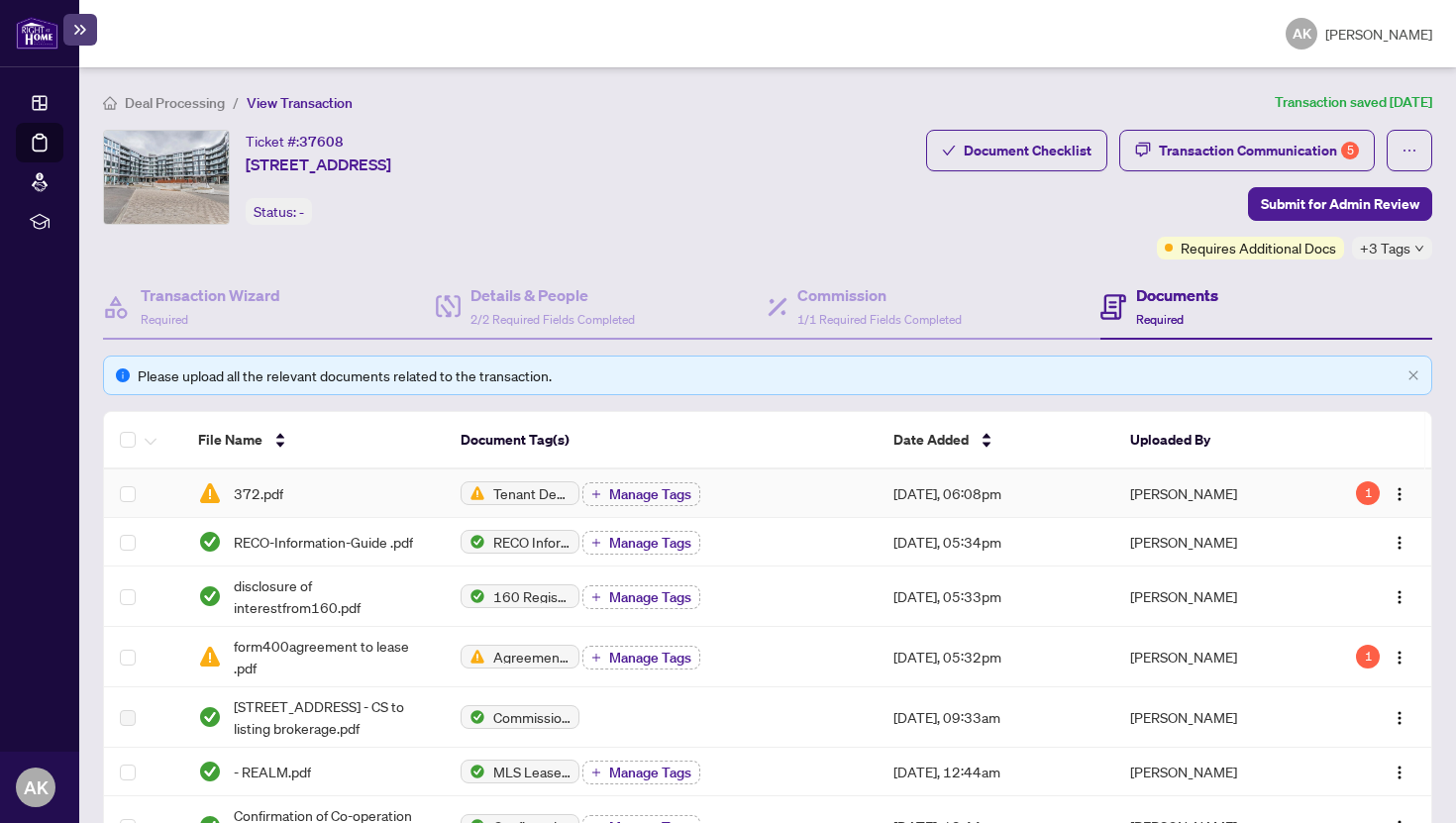 click on "372.pdf" at bounding box center (313, 493) 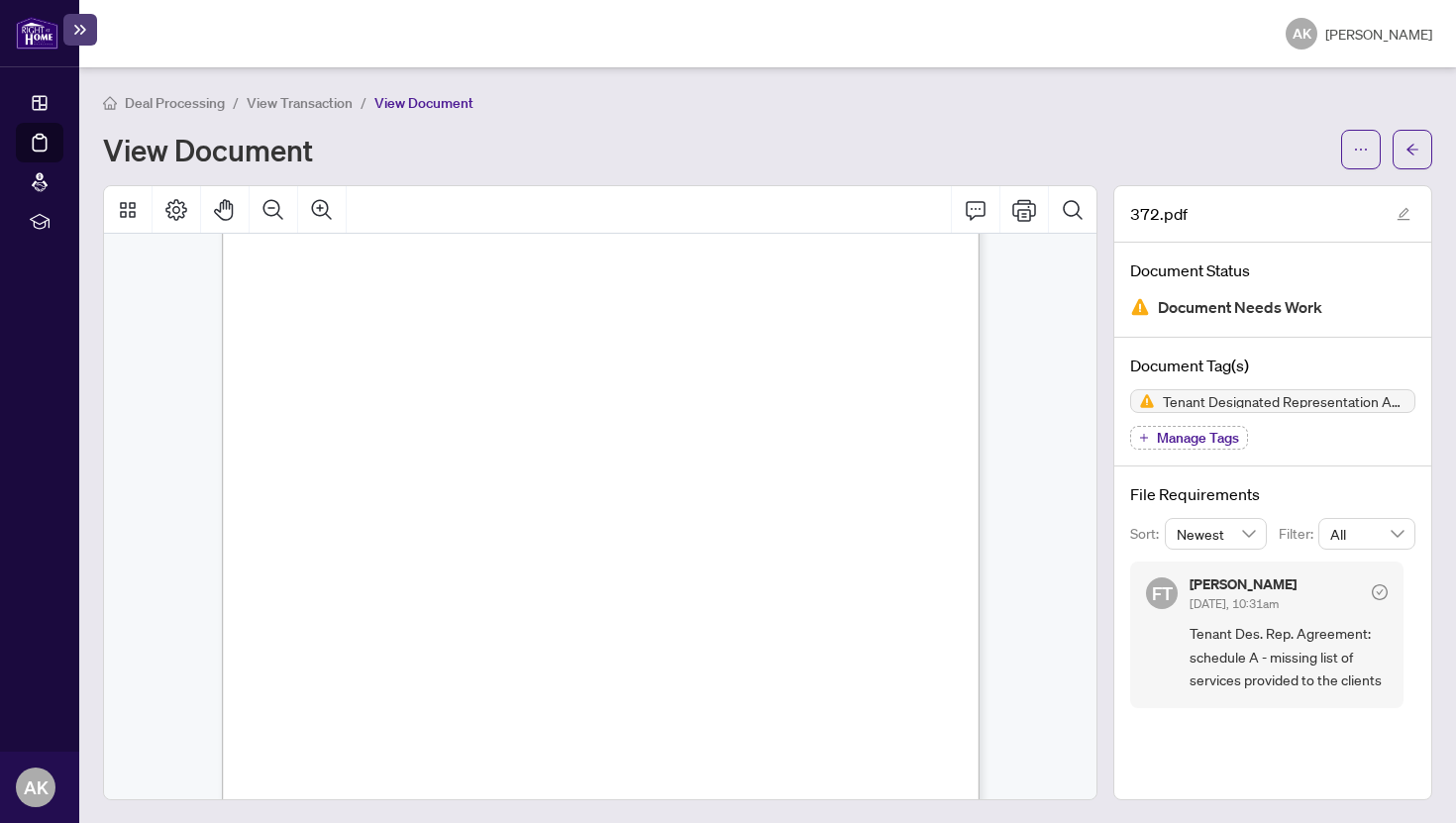 scroll, scrollTop: 1456, scrollLeft: 0, axis: vertical 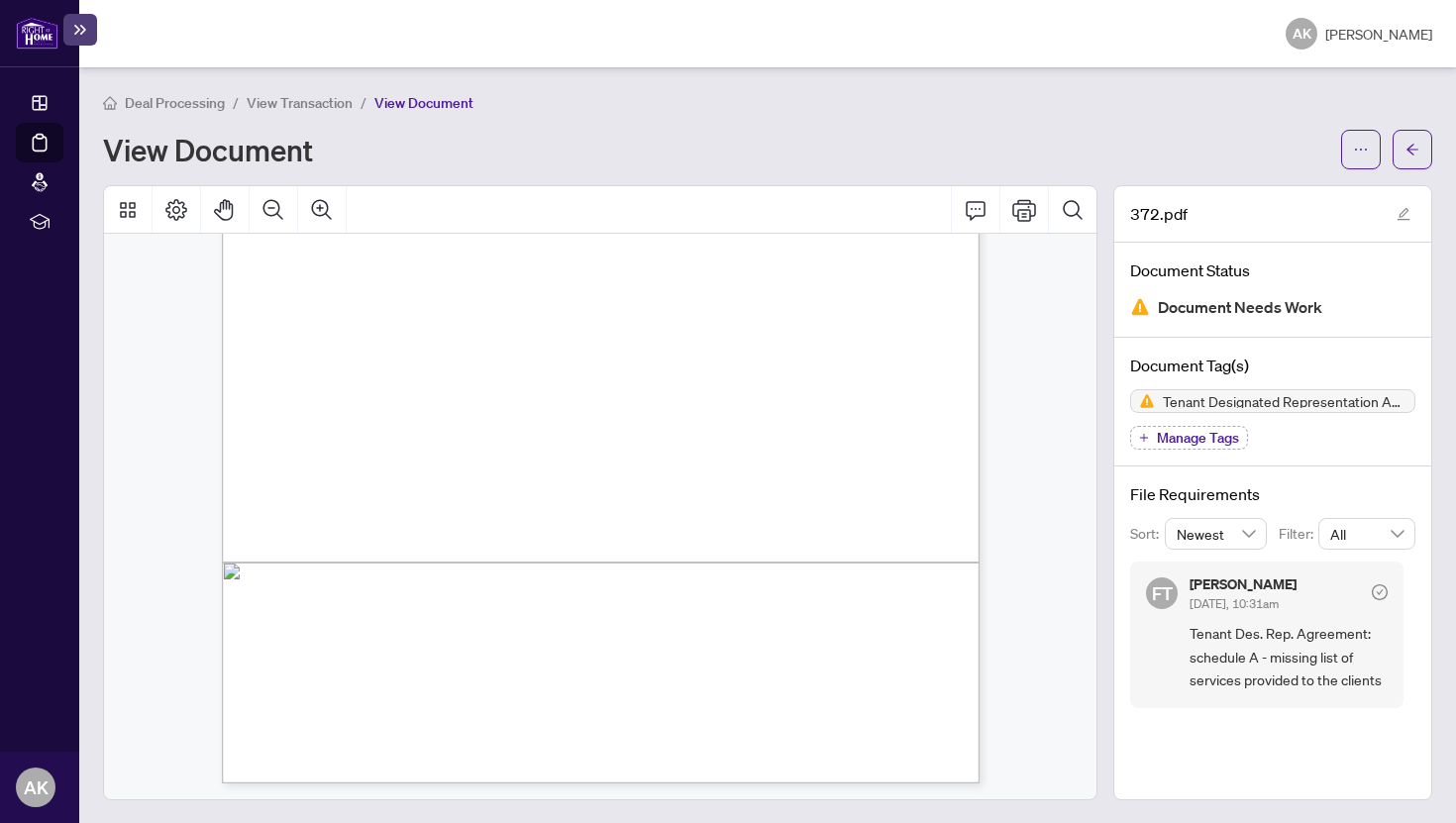 click on "Deal Processing" at bounding box center (62, 156) 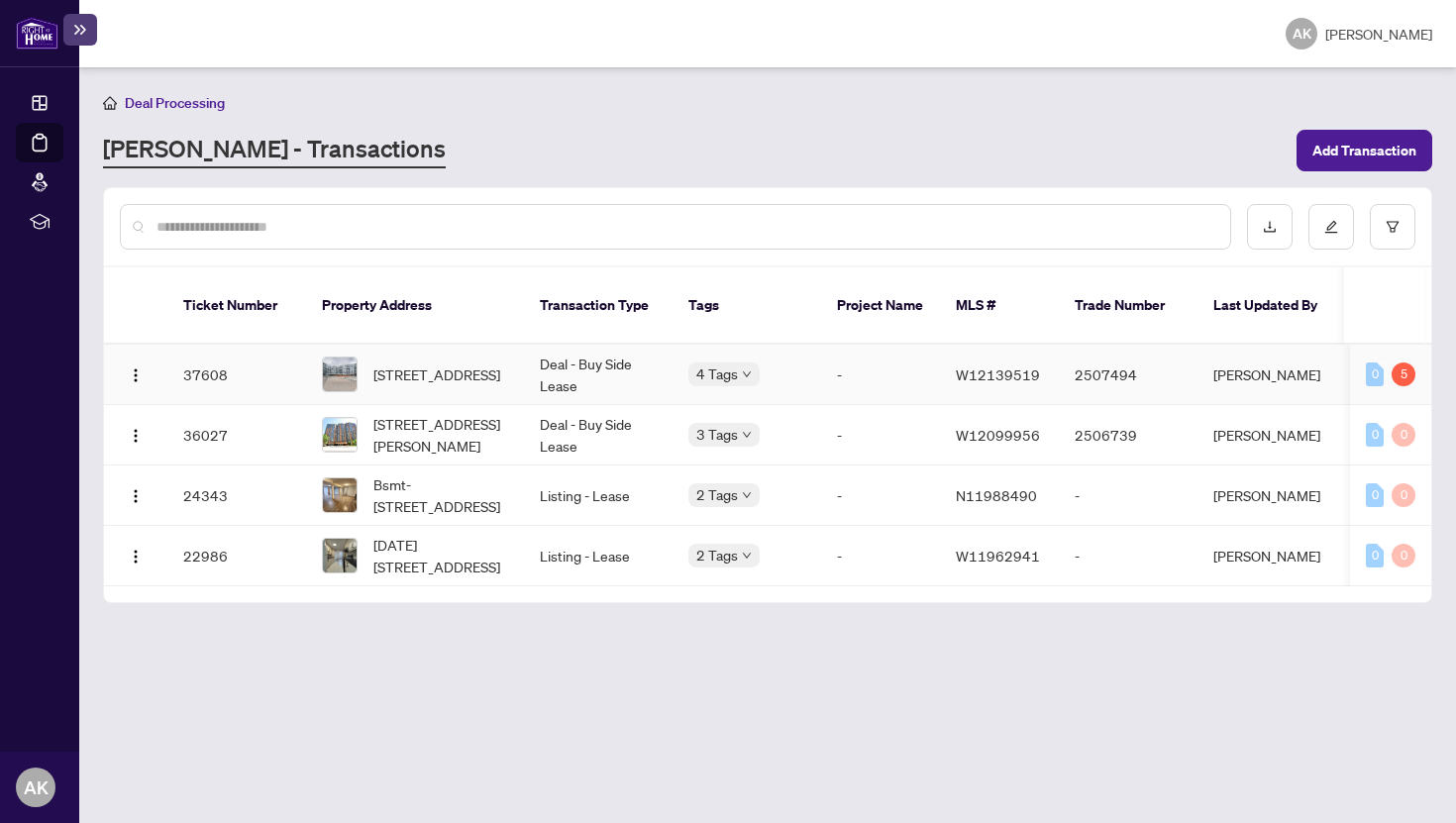 click on "[STREET_ADDRESS]" at bounding box center (415, 374) 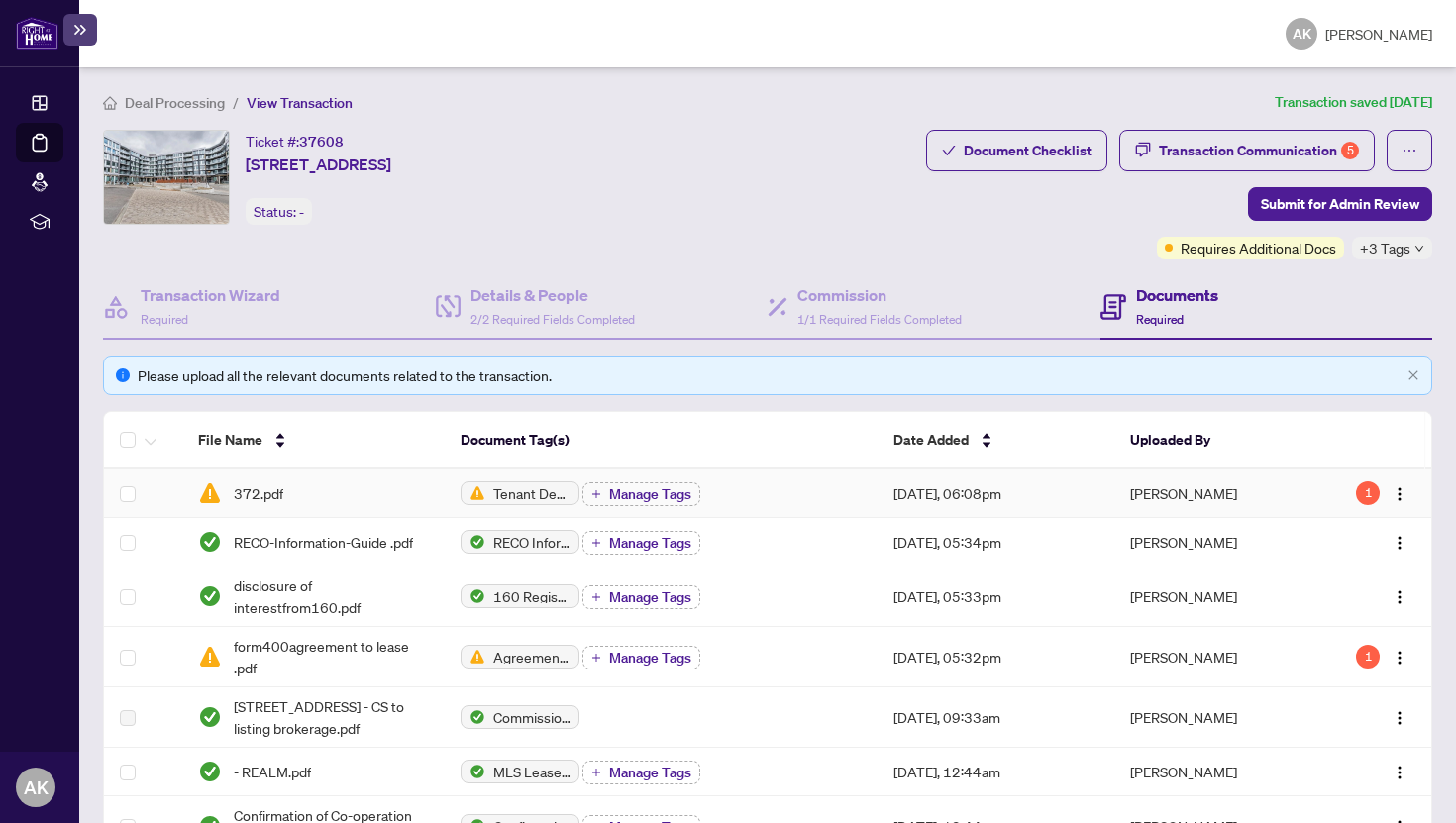 click on "372.pdf" at bounding box center [313, 493] 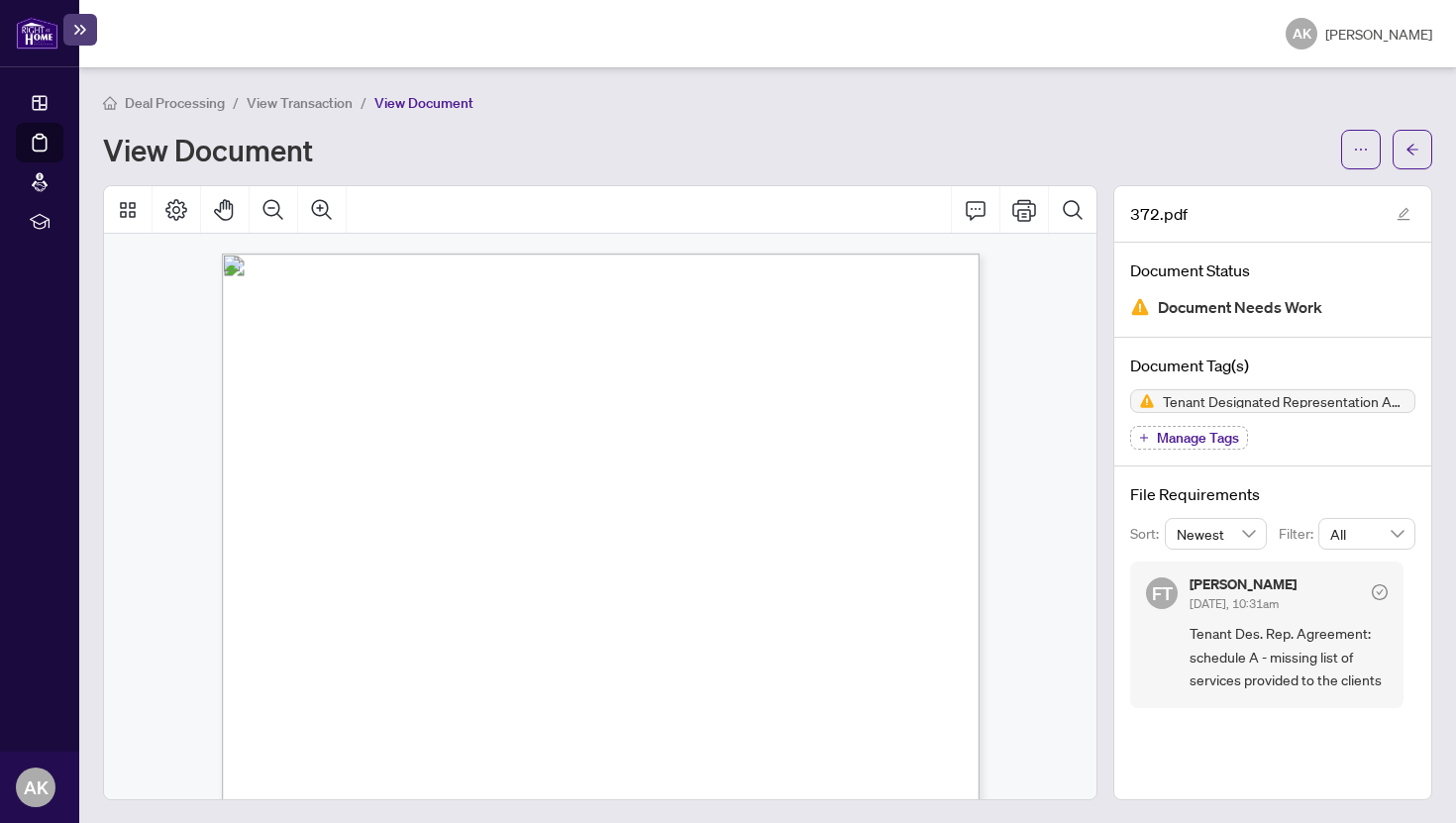 click on "Deal Processing / View Transaction / View Document View Document 372.pdf Document Status Document Needs Work Document Tag(s) Tenant Designated Representation Agreement Manage Tags File Requirements Sort: Newest Filter: All FT [PERSON_NAME]   [DATE], 10:31am Tenant Des. Rep. Agreement: schedule A - missing list of services provided to the clients" at bounding box center [768, 445] 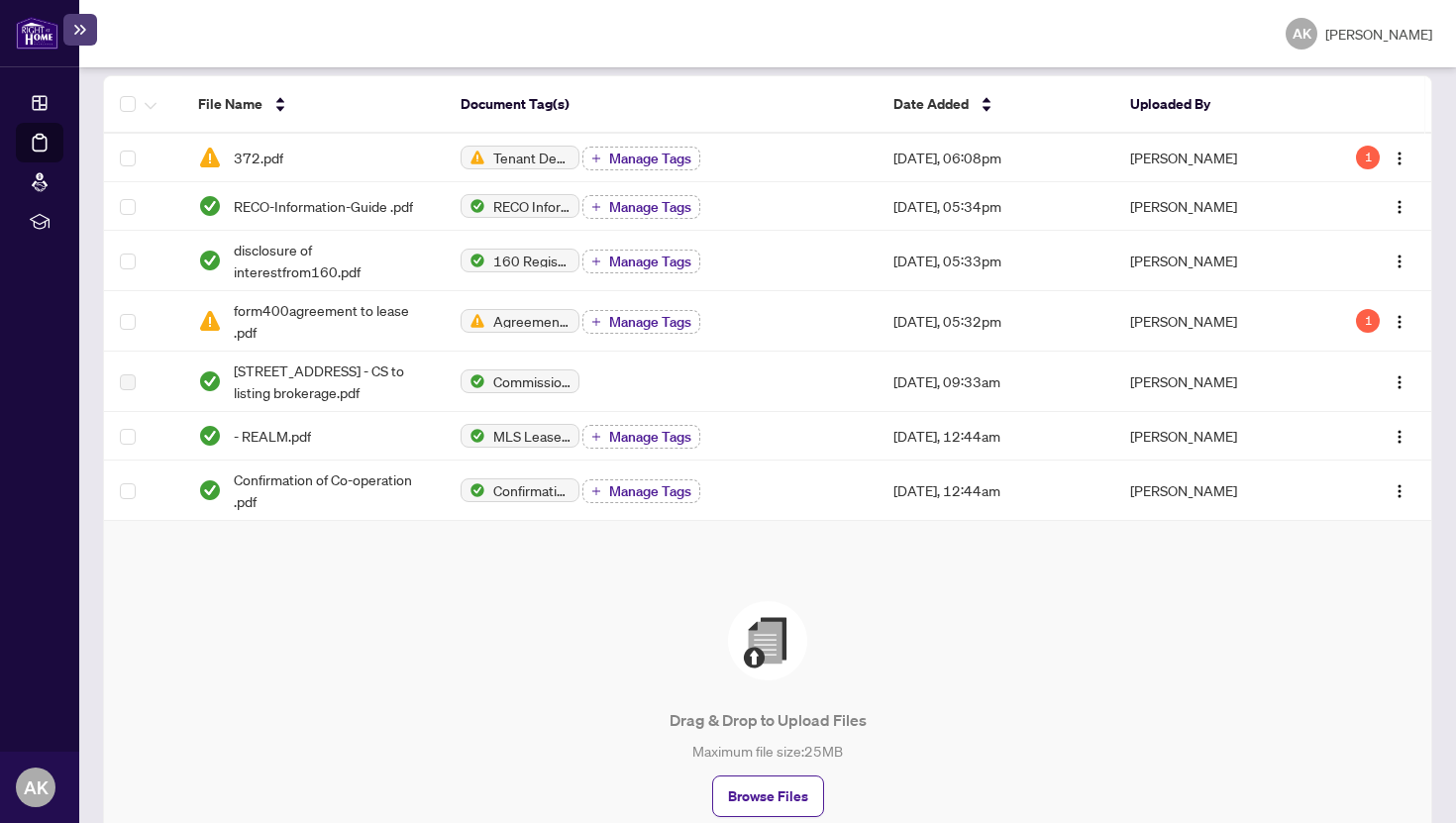 scroll, scrollTop: 0, scrollLeft: 0, axis: both 